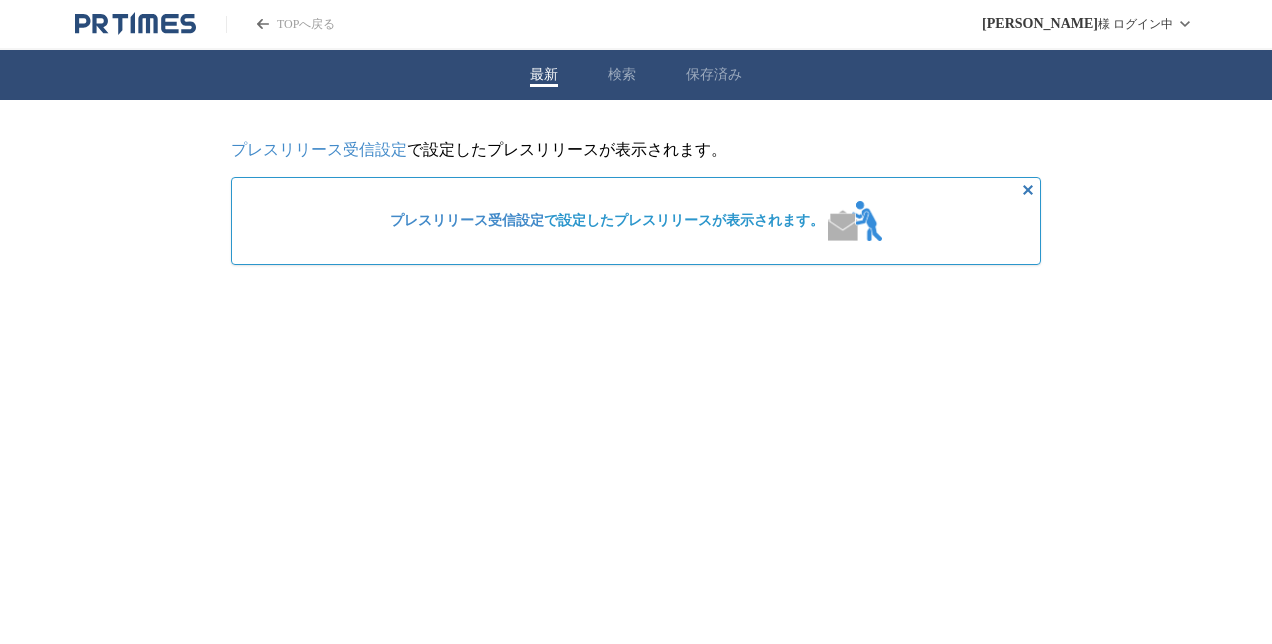 scroll, scrollTop: 0, scrollLeft: 0, axis: both 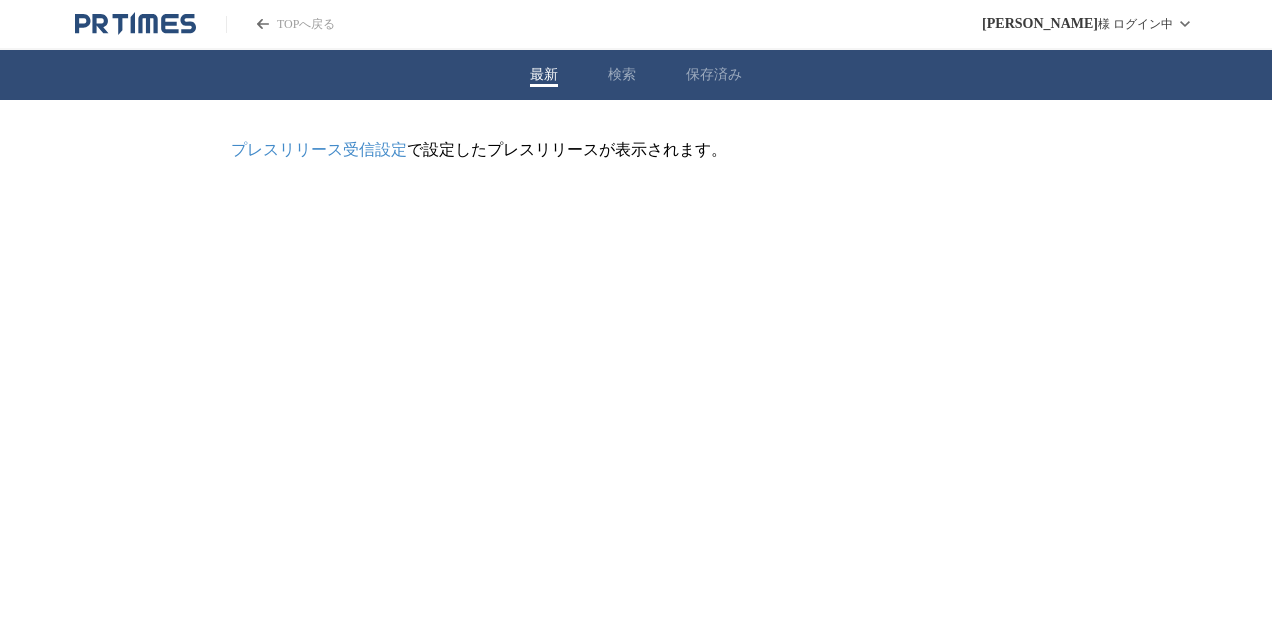click on "プレスリリース受信設定" at bounding box center [319, 149] 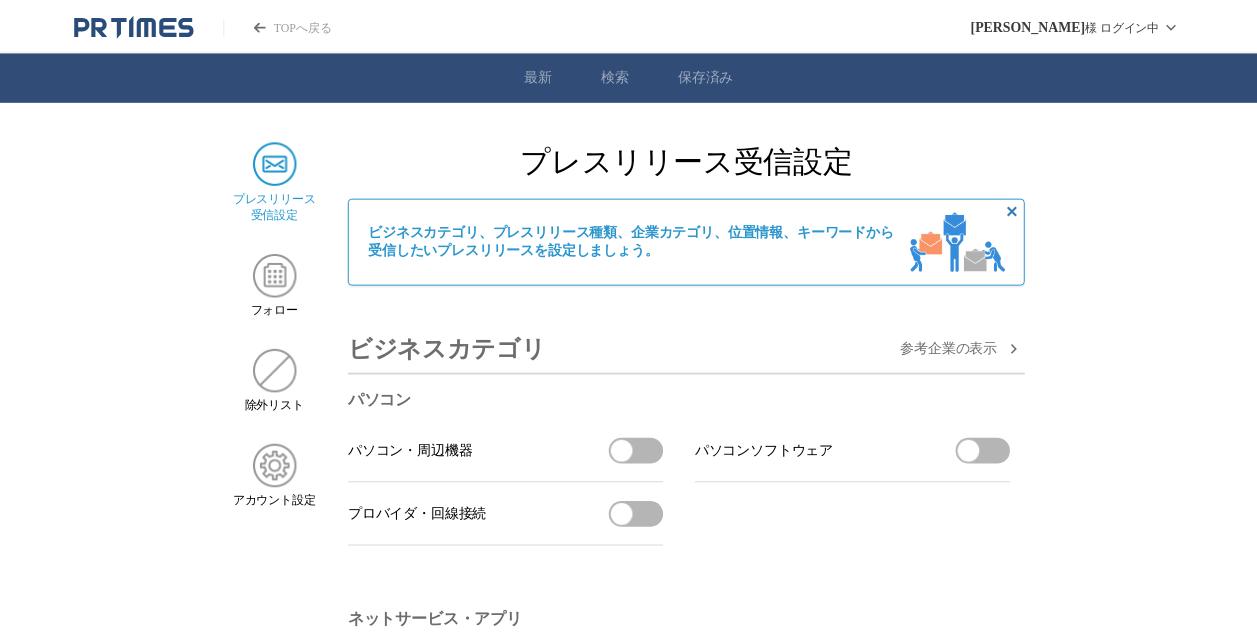 scroll, scrollTop: 0, scrollLeft: 0, axis: both 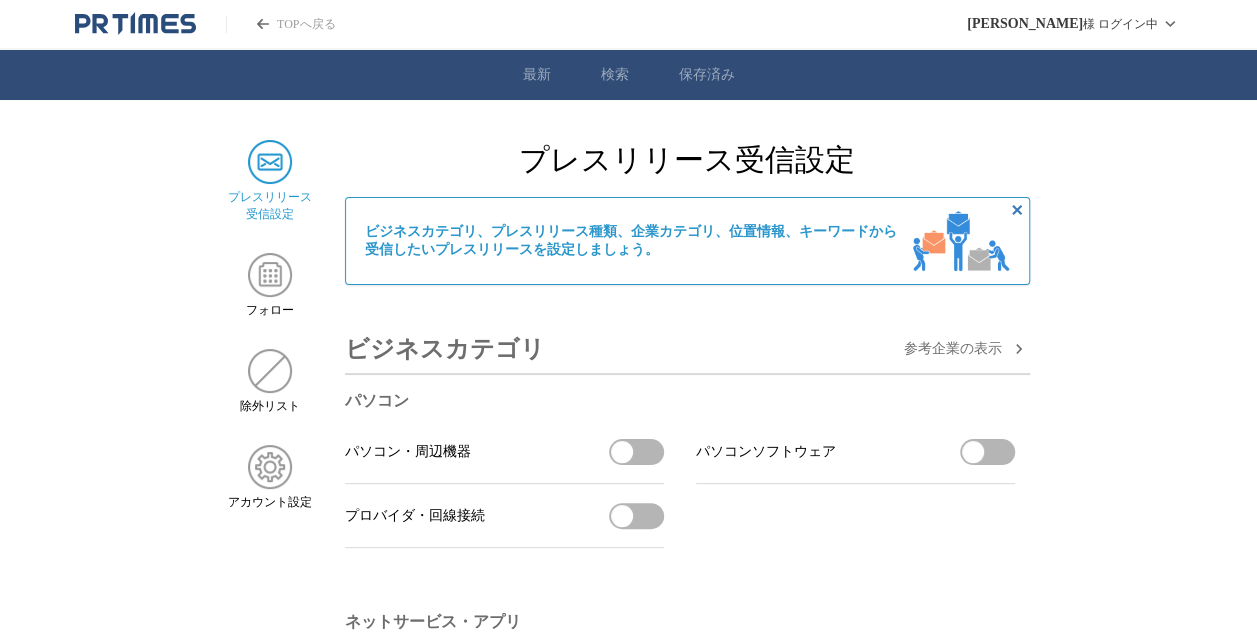 click on "プレスリリース受信設定" at bounding box center (687, 160) 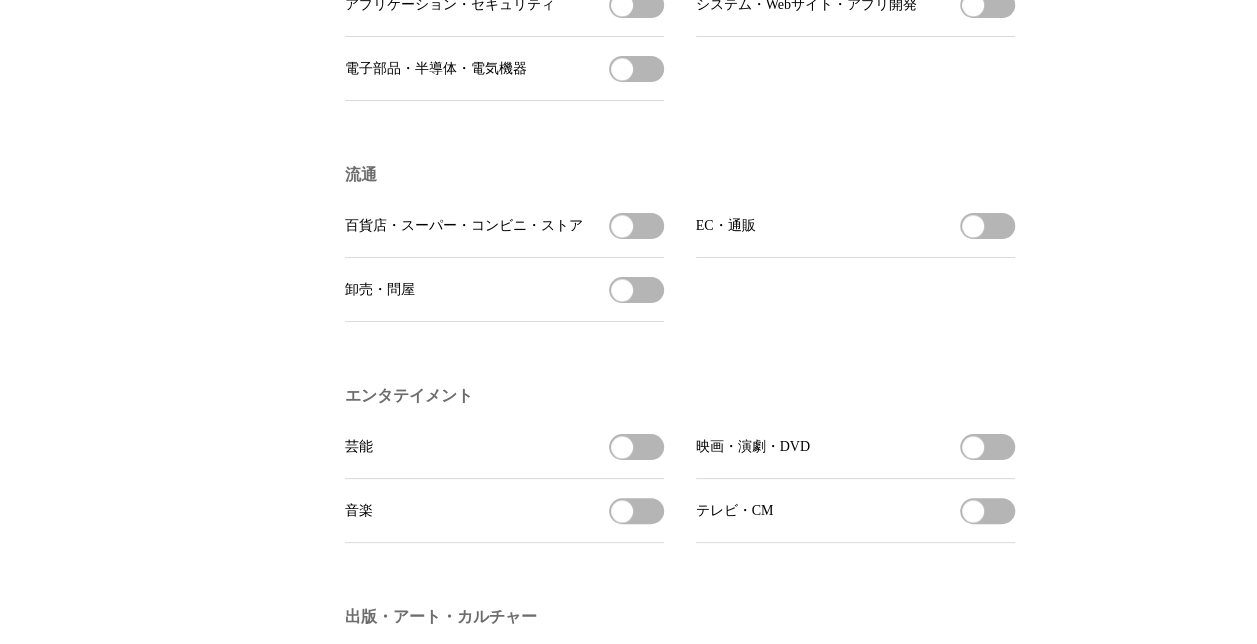 scroll, scrollTop: 1240, scrollLeft: 0, axis: vertical 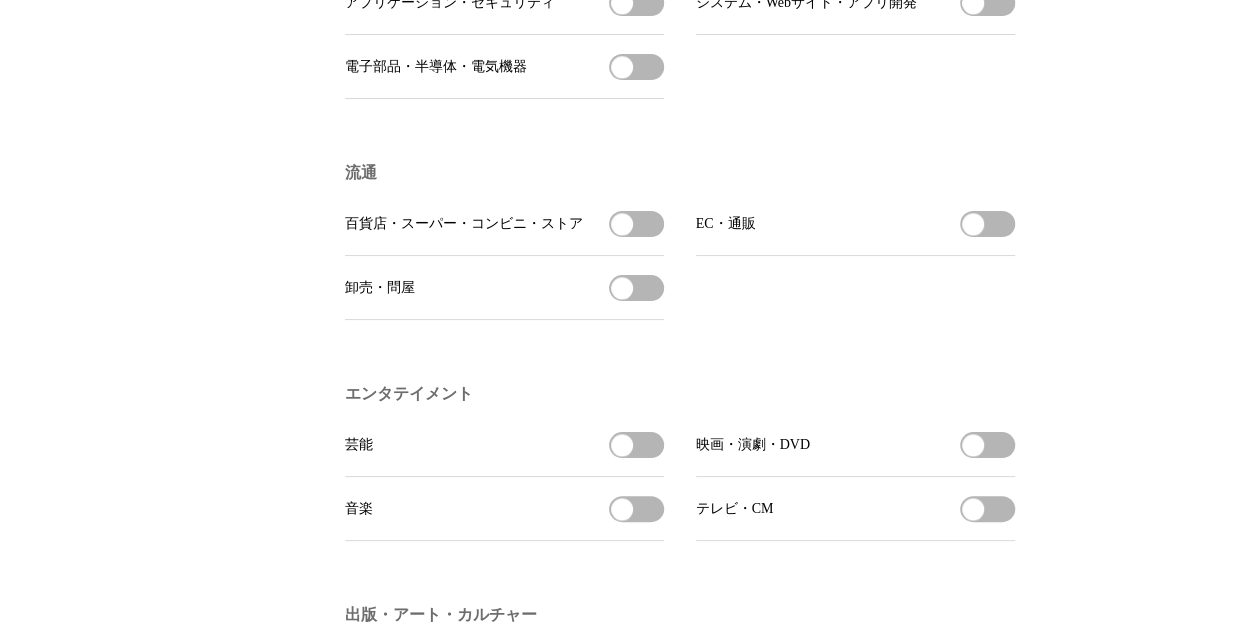 click on "芸能を受信する" at bounding box center (636, 445) 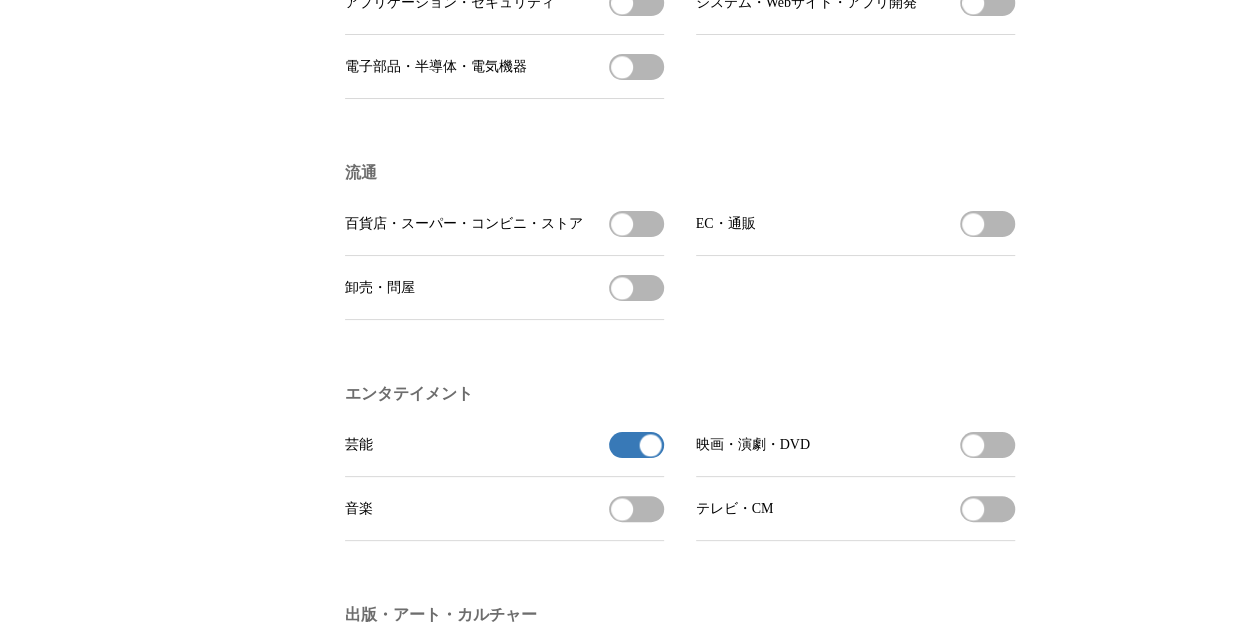 click on "映画・演劇・DVDを受信する" at bounding box center (987, 445) 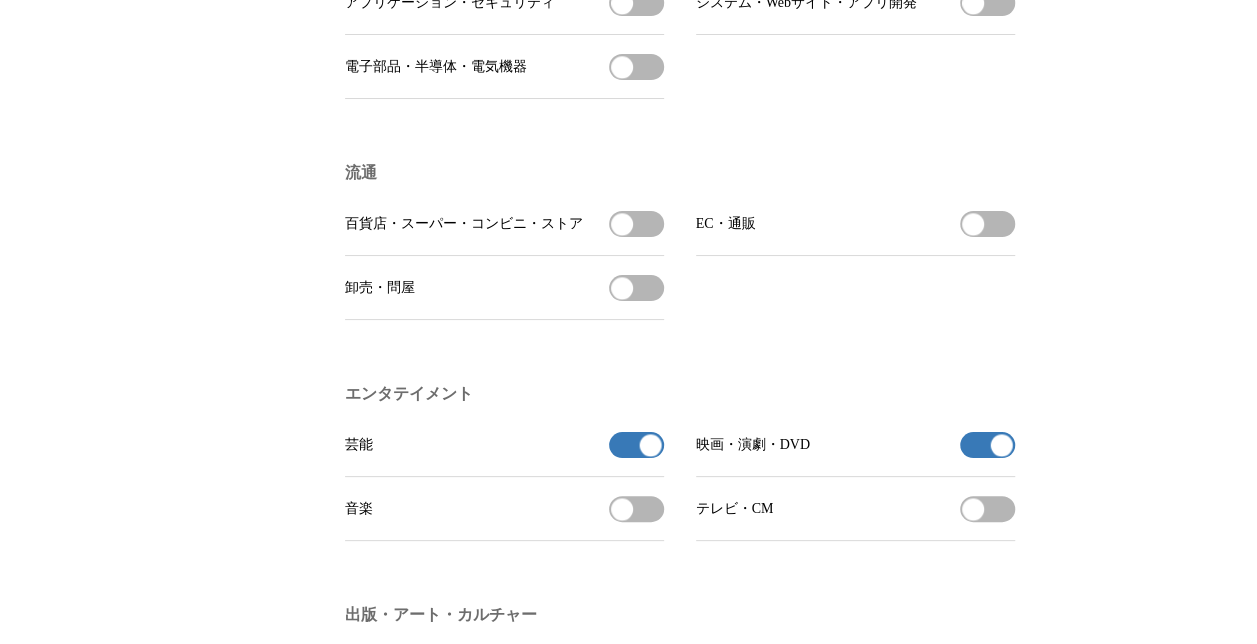click on "プレスリリース
受信設定 フォロー 除外リスト アカウント設定 プレスリリース受信設定 ビジネスカテゴリ、プレスリリース種類、企業カテゴリ、位置情報、キーワードから 受信したいプレスリリースを設定しましょう。 ビジネスカテゴリ 参考企業の 表示 パソコン パソコン・周辺機器 パソコン・周辺機器を受信する パソコンソフトウェア パソコンソフトウェアを受信する プロバイダ・回線接続 プロバイダ・回線接続を受信する ネットサービス・アプリ ネットサービス ネットサービスを受信する スマートフォンアプリ スマートフォンアプリを受信する スマートフォンゲーム スマートフォンゲームを受信する デジタル製品・家電 モバイル端末 モバイル端末を受信する カメラ カメラを受信する AV機器 AV機器を受信する 調理・生活家電 健康・美容家電" at bounding box center (628, 2485) 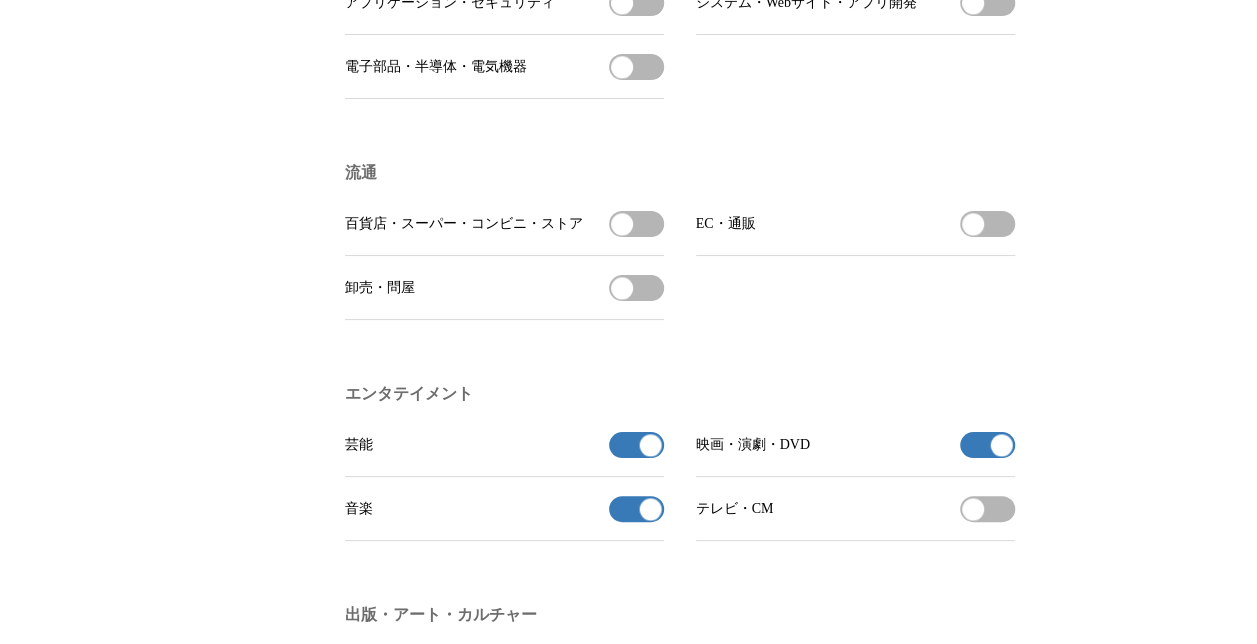 click on "プレスリリース
受信設定 フォロー 除外リスト アカウント設定 プレスリリース受信設定 ビジネスカテゴリ、プレスリリース種類、企業カテゴリ、位置情報、キーワードから 受信したいプレスリリースを設定しましょう。 ビジネスカテゴリ 参考企業の 表示 パソコン パソコン・周辺機器 パソコン・周辺機器を受信する パソコンソフトウェア パソコンソフトウェアを受信する プロバイダ・回線接続 プロバイダ・回線接続を受信する ネットサービス・アプリ ネットサービス ネットサービスを受信する スマートフォンアプリ スマートフォンアプリを受信する スマートフォンゲーム スマートフォンゲームを受信する デジタル製品・家電 モバイル端末 モバイル端末を受信する カメラ カメラを受信する AV機器 AV機器を受信する 調理・生活家電 健康・美容家電" at bounding box center (628, 2485) 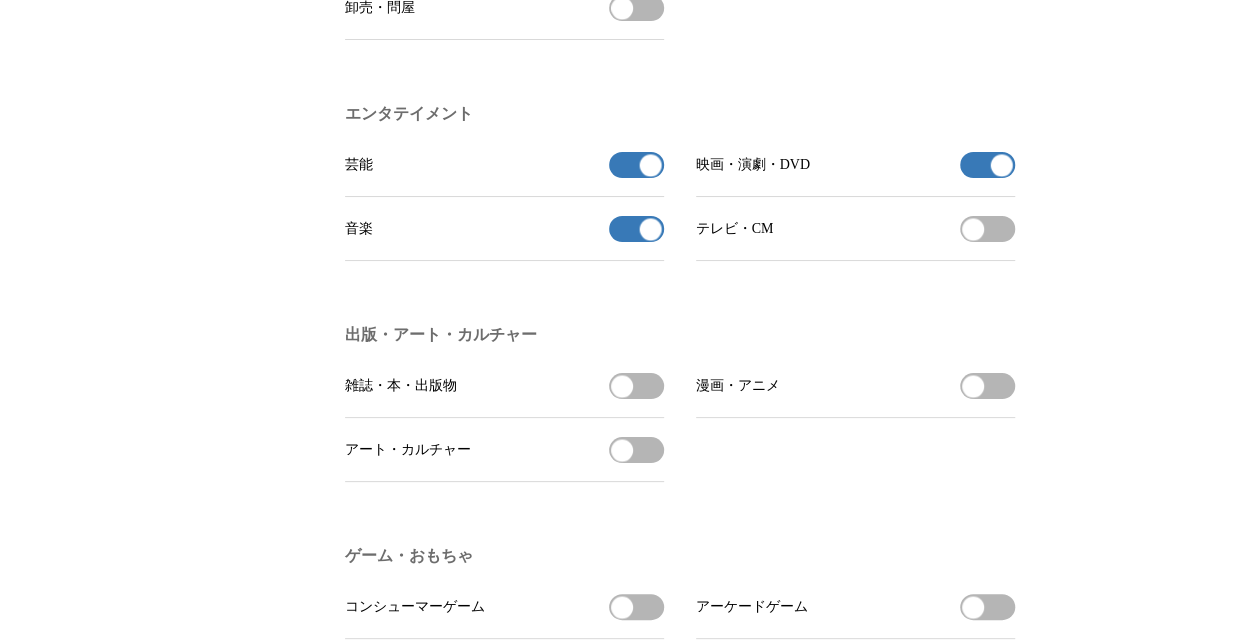 scroll, scrollTop: 1560, scrollLeft: 0, axis: vertical 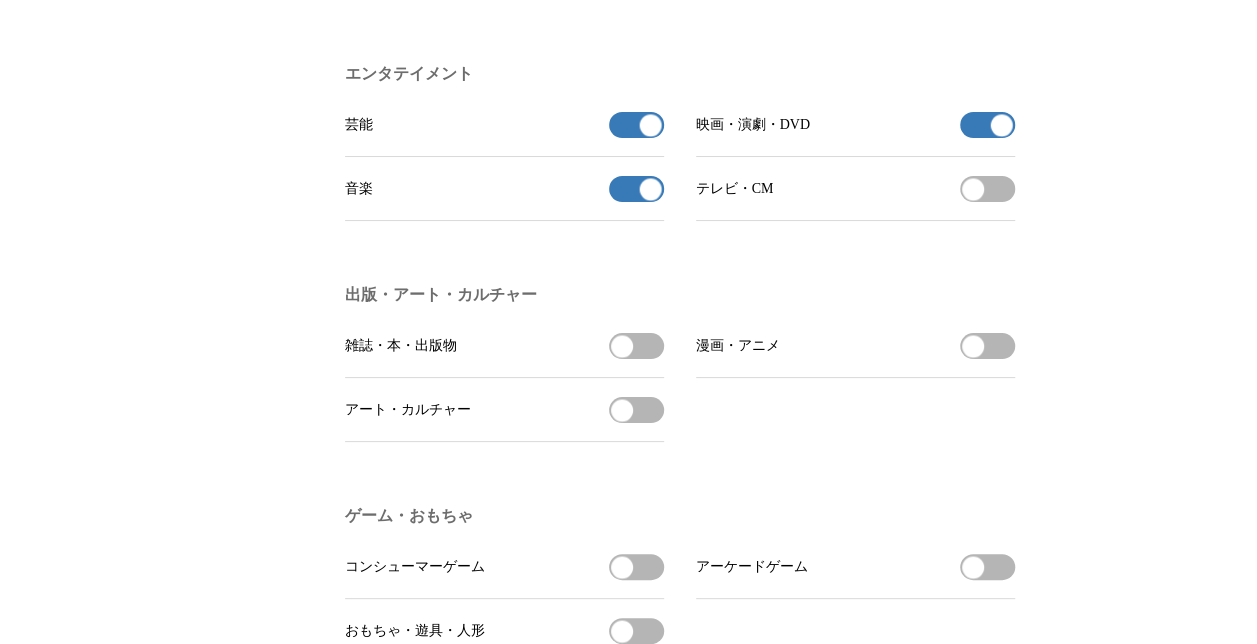 click on "雑誌・本・出版物を受信する" at bounding box center [636, 346] 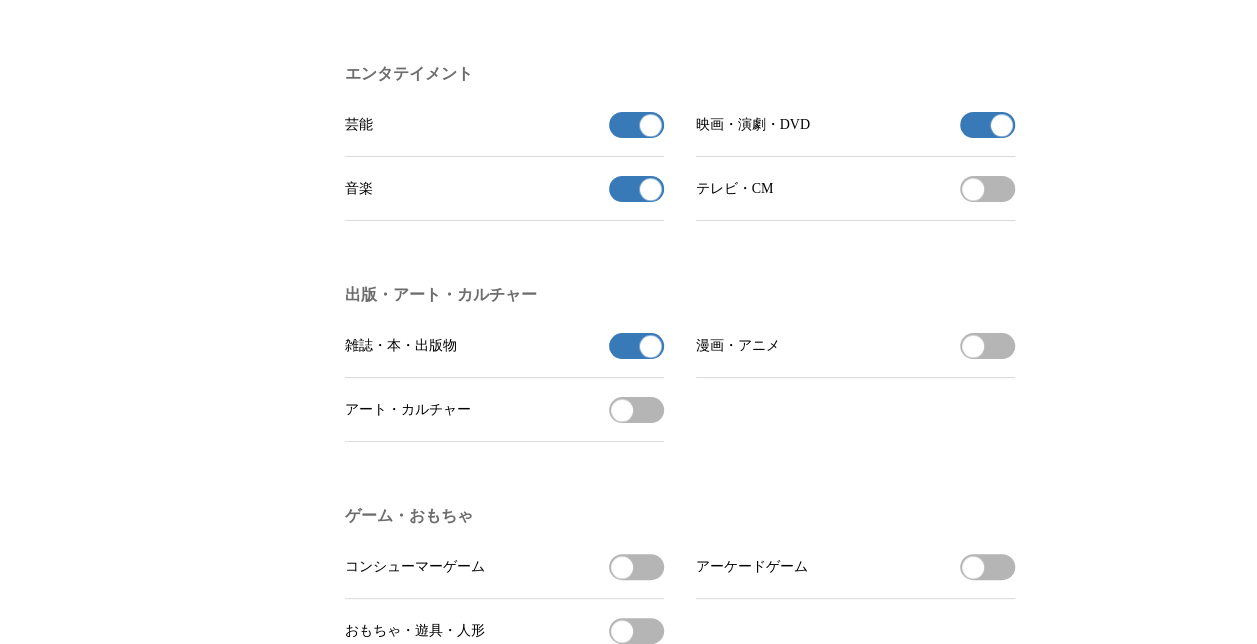 click on "雑誌・本・出版物の受信を解除" at bounding box center [636, 346] 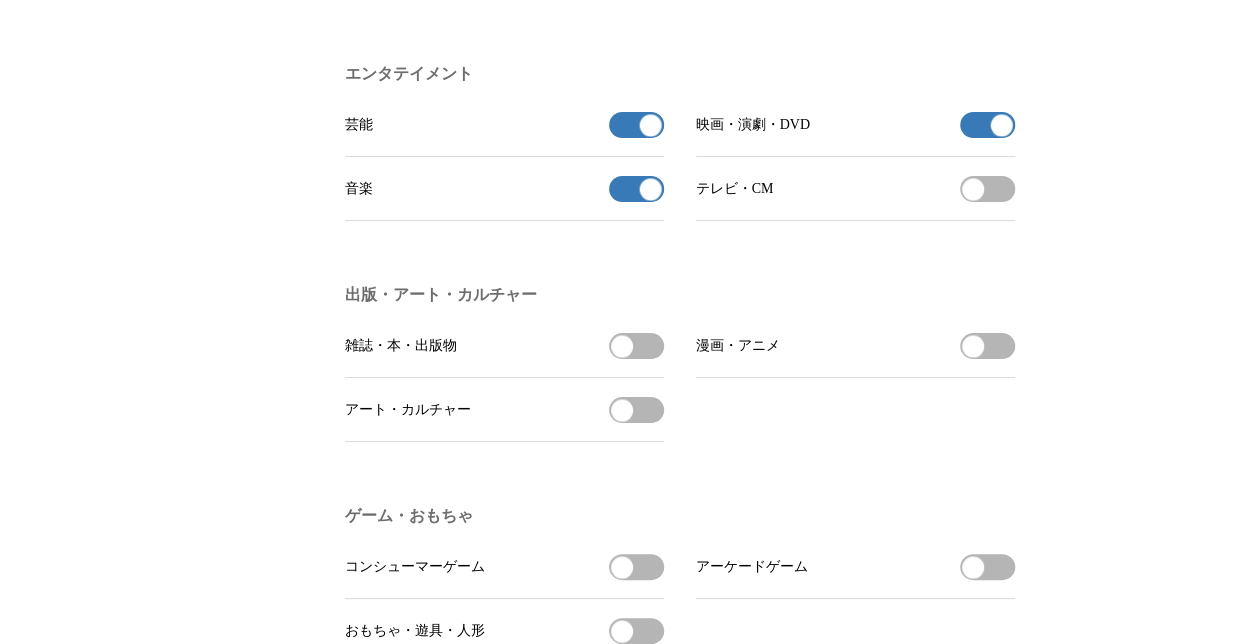 click on "アート・カルチャーを受信する" at bounding box center [636, 410] 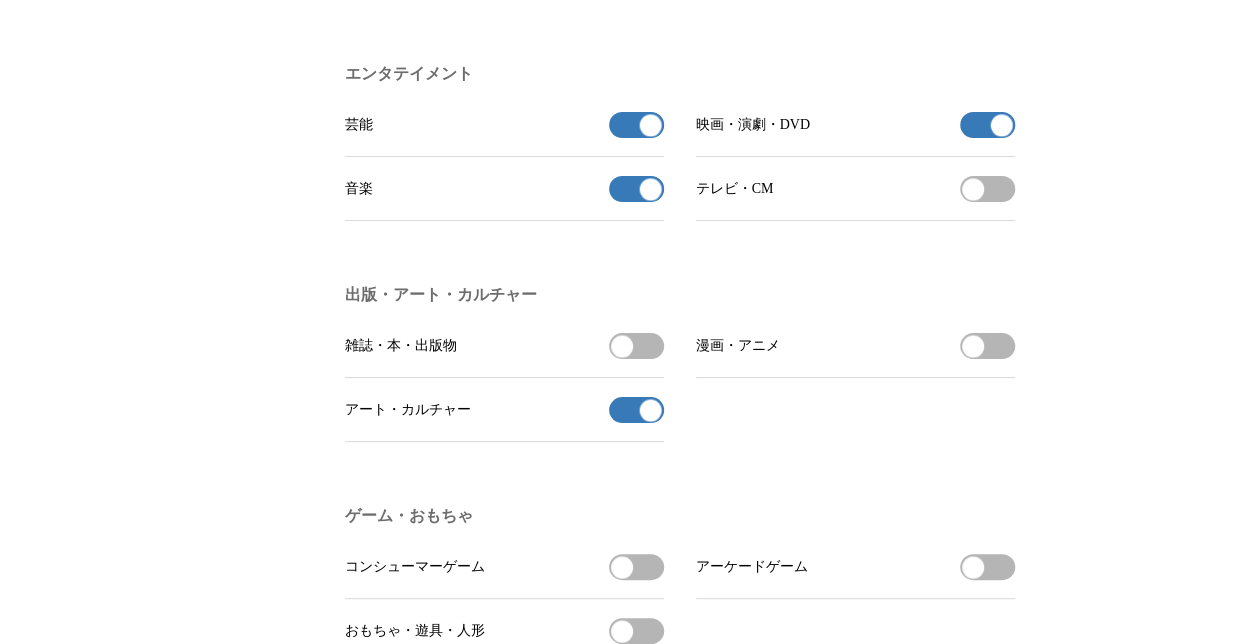 click on "雑誌・本・出版物を受信する" at bounding box center [636, 346] 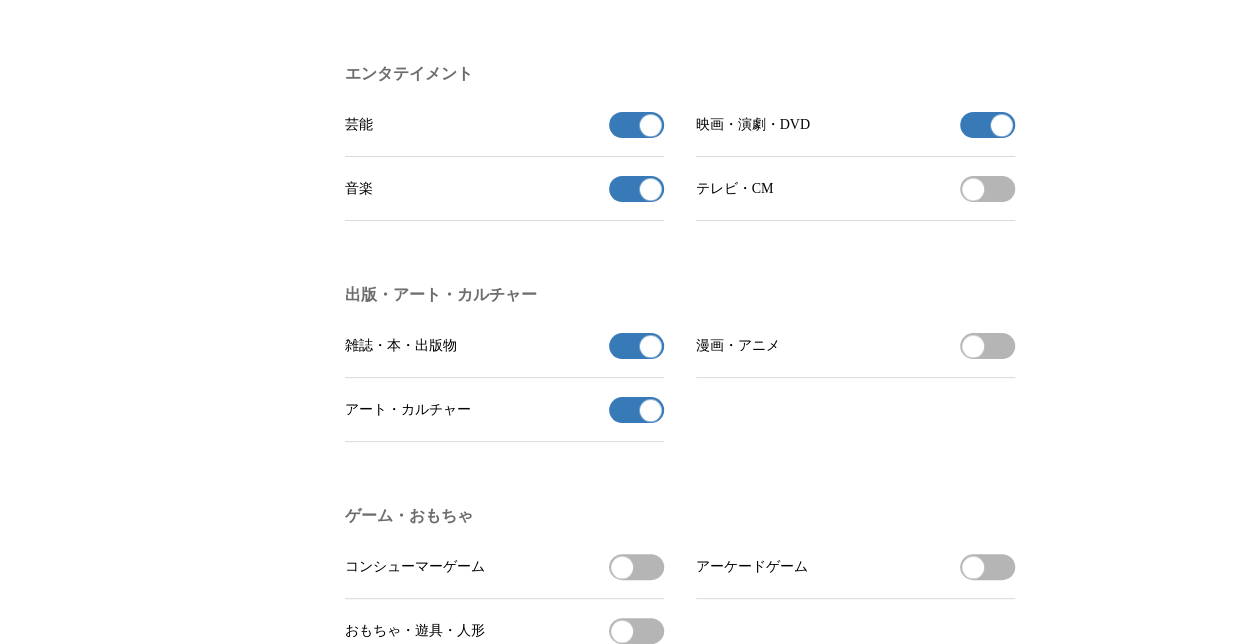 click on "プレスリリース
受信設定 フォロー 除外リスト アカウント設定 プレスリリース受信設定 ビジネスカテゴリ、プレスリリース種類、企業カテゴリ、位置情報、キーワードから 受信したいプレスリリースを設定しましょう。 ビジネスカテゴリ 参考企業の 表示 パソコン パソコン・周辺機器 パソコン・周辺機器を受信する パソコンソフトウェア パソコンソフトウェアを受信する プロバイダ・回線接続 プロバイダ・回線接続を受信する ネットサービス・アプリ ネットサービス ネットサービスを受信する スマートフォンアプリ スマートフォンアプリを受信する スマートフォンゲーム スマートフォンゲームを受信する デジタル製品・家電 モバイル端末 モバイル端末を受信する カメラ カメラを受信する AV機器 AV機器を受信する 調理・生活家電 健康・美容家電" at bounding box center [628, 2165] 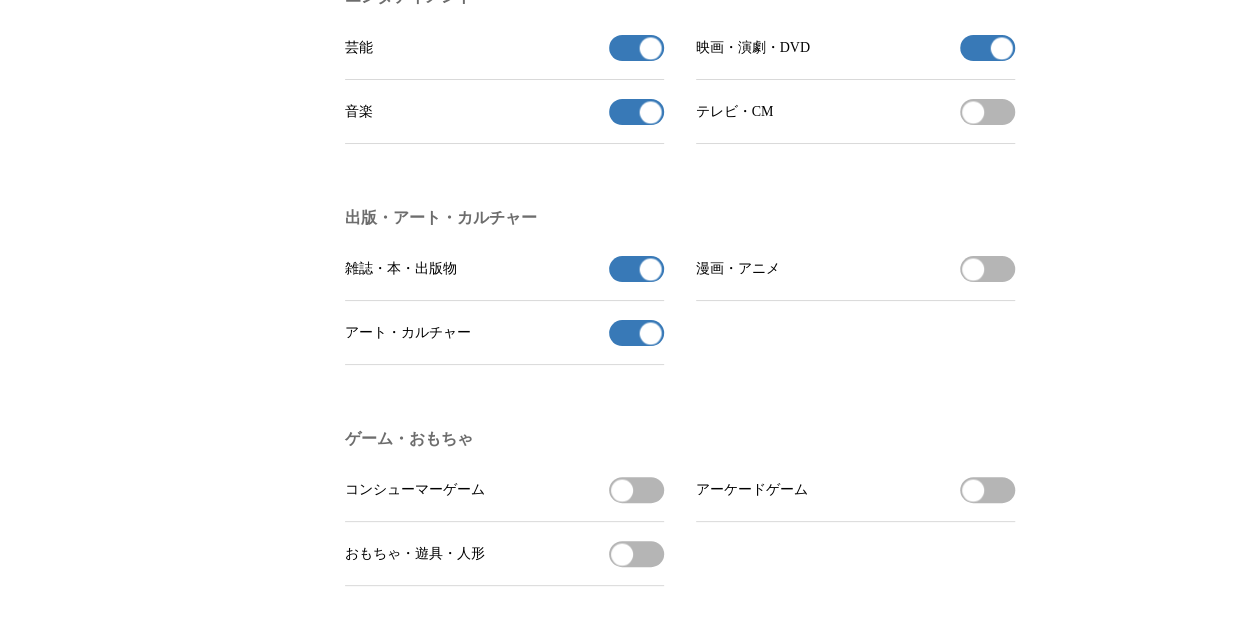scroll, scrollTop: 1640, scrollLeft: 0, axis: vertical 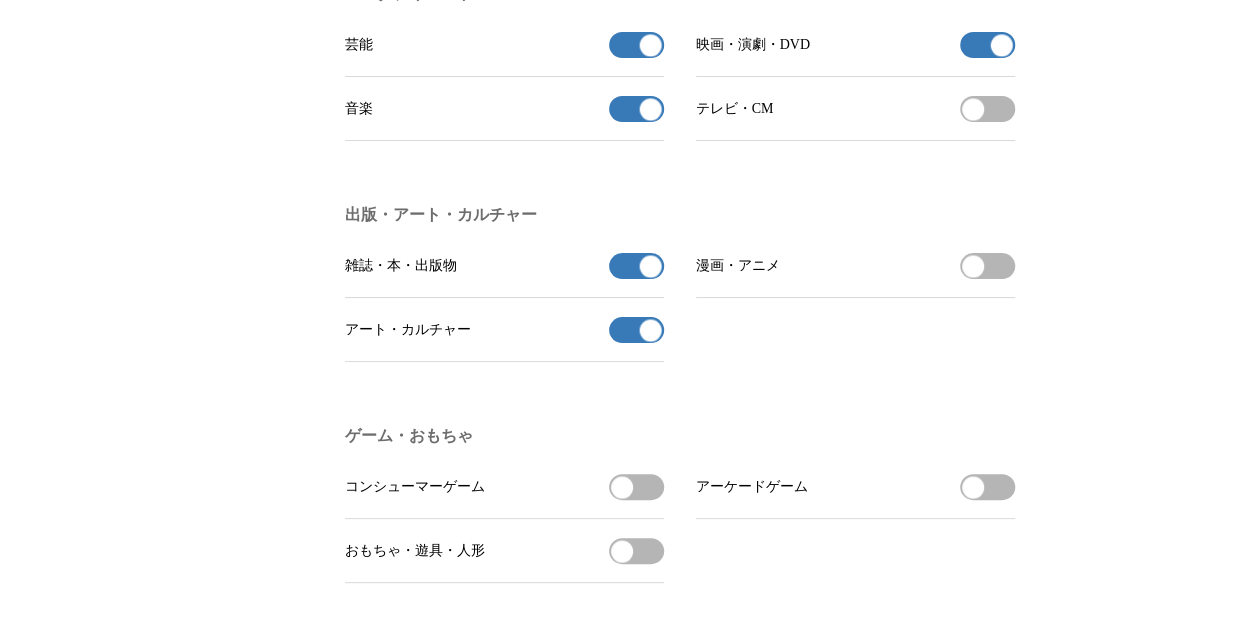 click on "漫画・アニメを受信する" at bounding box center [987, 266] 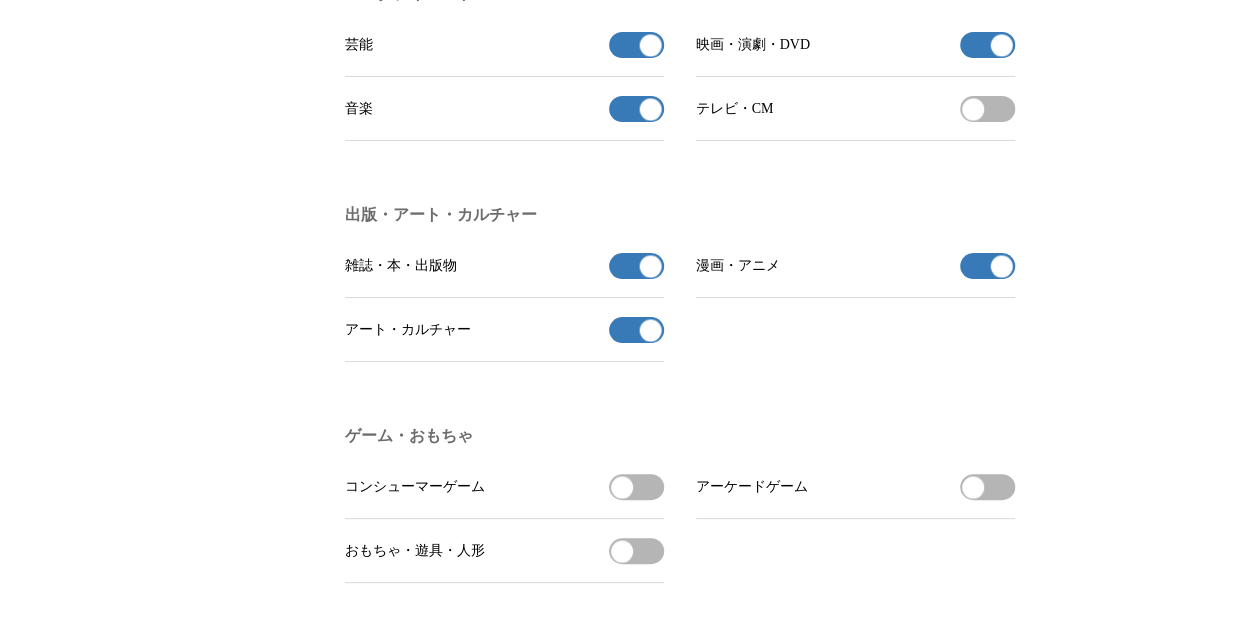 drag, startPoint x: 966, startPoint y: 290, endPoint x: 1010, endPoint y: 294, distance: 44.181442 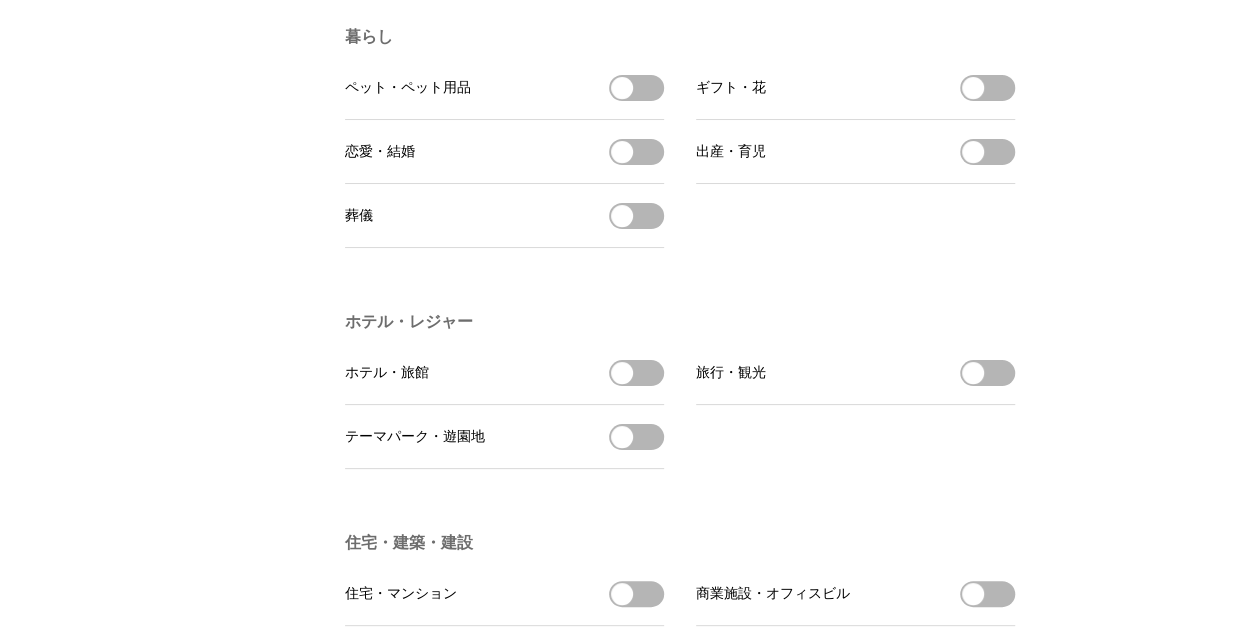 scroll, scrollTop: 3840, scrollLeft: 0, axis: vertical 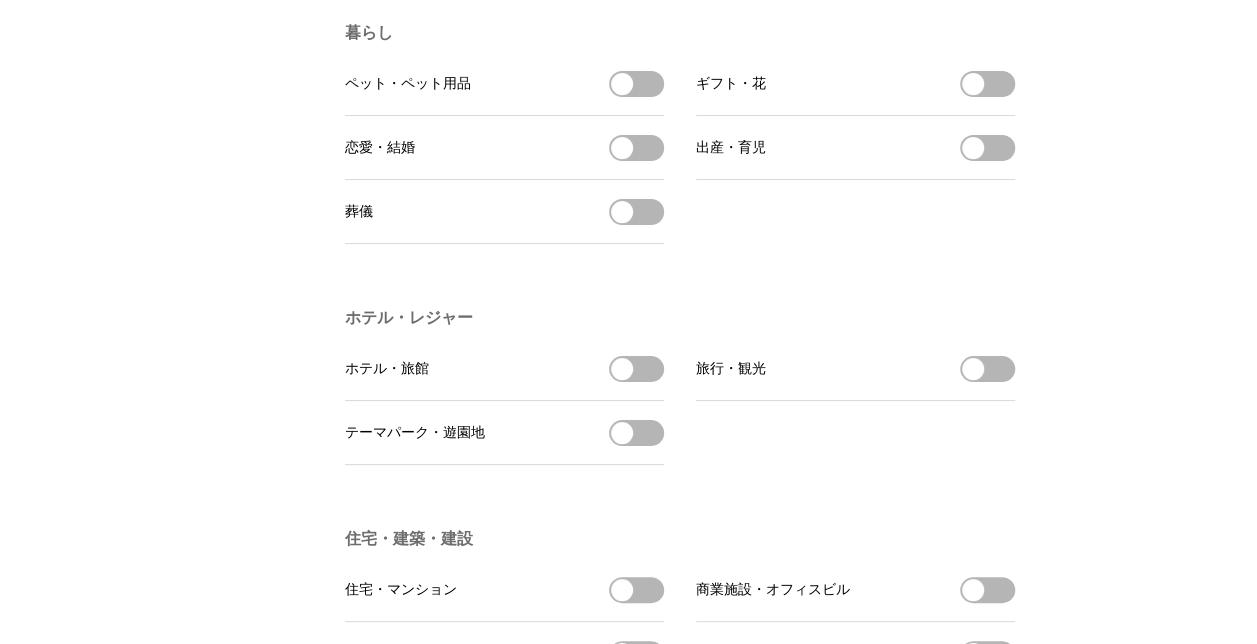click on "旅行・観光を受信する" at bounding box center (987, 369) 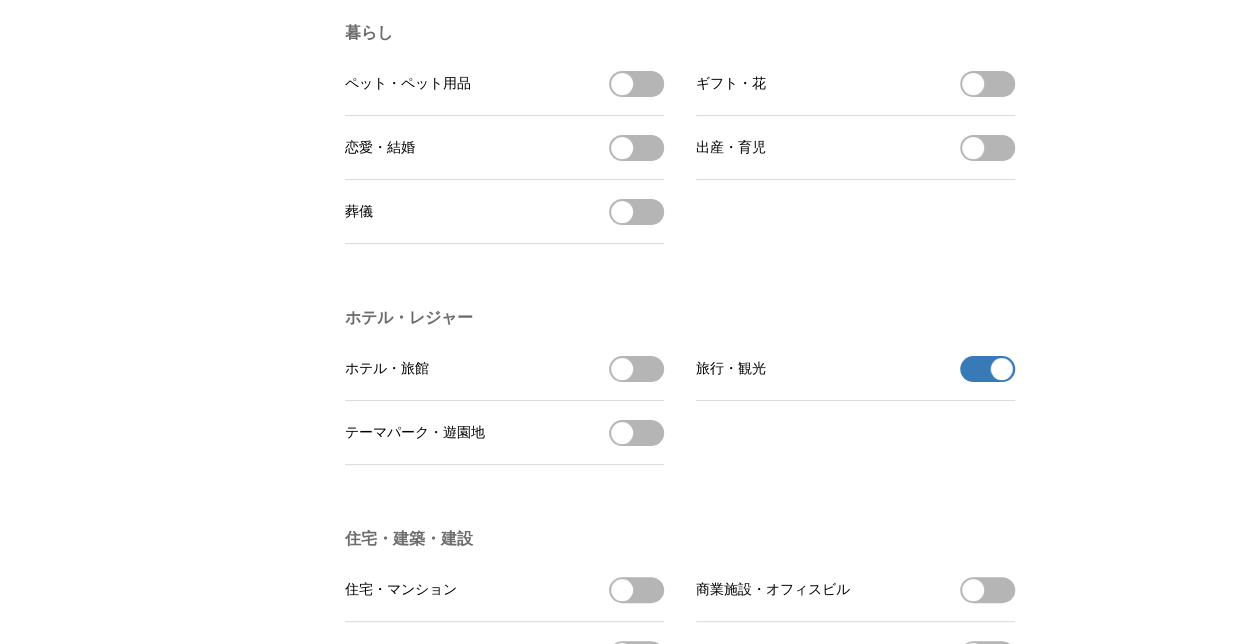 drag, startPoint x: 979, startPoint y: 426, endPoint x: 1006, endPoint y: 428, distance: 27.073973 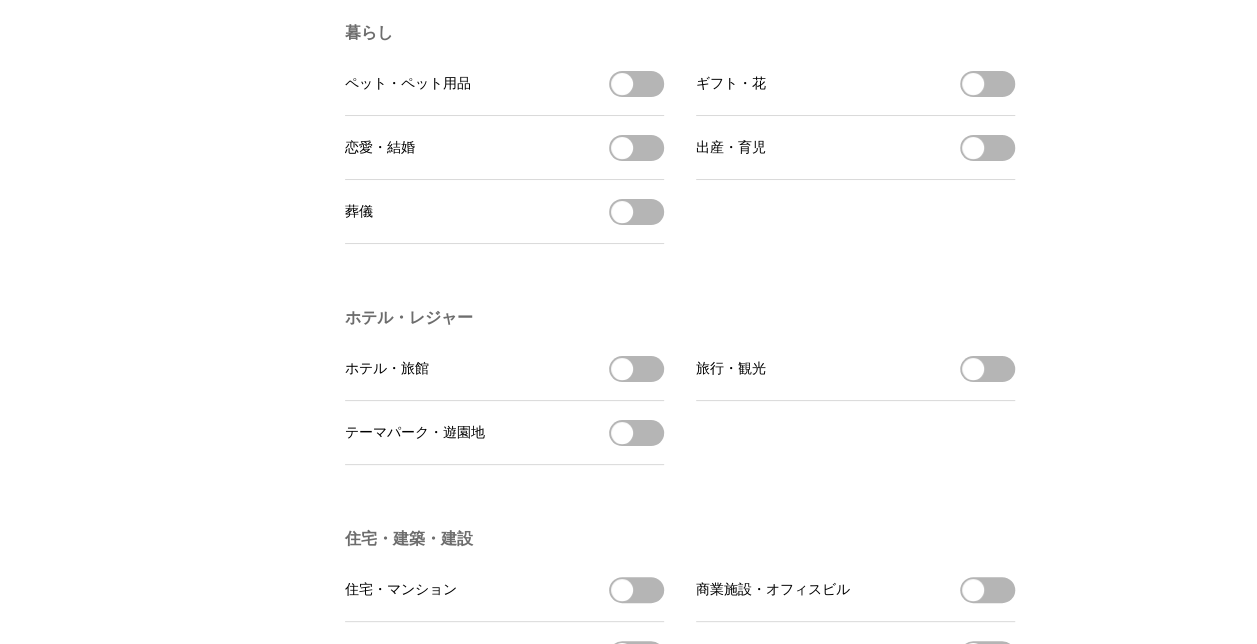 click on "プレスリリース
受信設定 フォロー 除外リスト アカウント設定 プレスリリース受信設定 ビジネスカテゴリ、プレスリリース種類、企業カテゴリ、位置情報、キーワードから 受信したいプレスリリースを設定しましょう。 ビジネスカテゴリ 参考企業の 表示 パソコン パソコン・周辺機器 パソコン・周辺機器を受信する パソコンソフトウェア パソコンソフトウェアを受信する プロバイダ・回線接続 プロバイダ・回線接続を受信する ネットサービス・アプリ ネットサービス ネットサービスを受信する スマートフォンアプリ スマートフォンアプリを受信する スマートフォンゲーム スマートフォンゲームを受信する デジタル製品・家電 モバイル端末 モバイル端末を受信する カメラ カメラを受信する AV機器 AV機器を受信する 調理・生活家電 健康・美容家電" at bounding box center (628, -115) 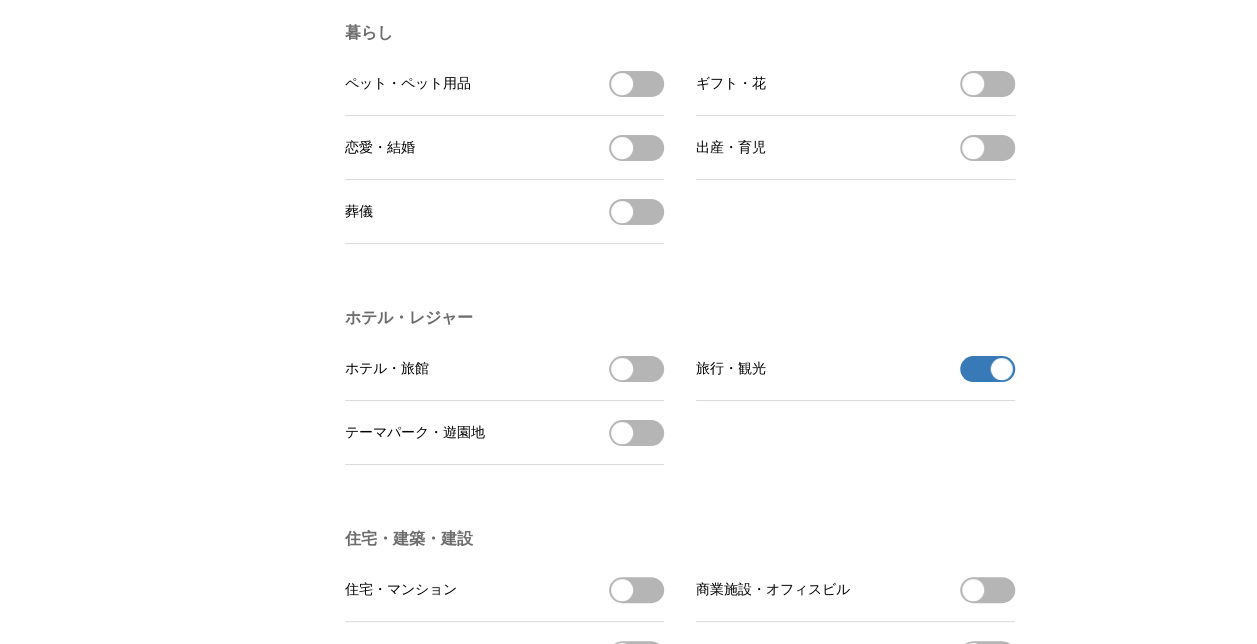 drag, startPoint x: 614, startPoint y: 267, endPoint x: 680, endPoint y: 274, distance: 66.37017 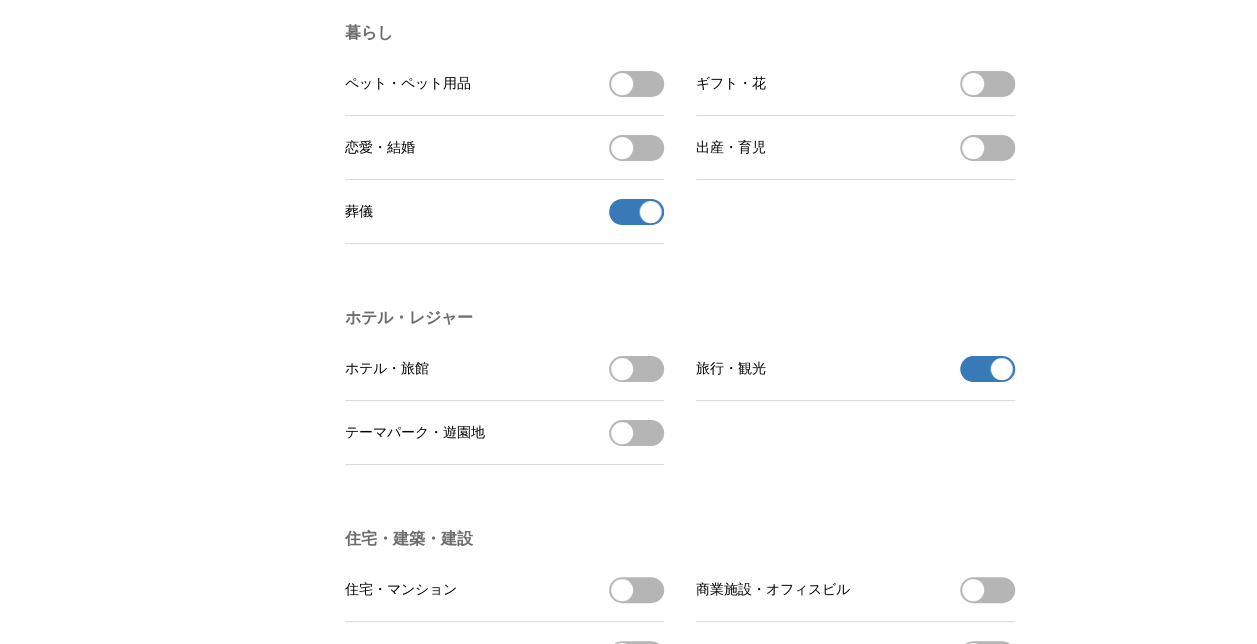 click on "ギフト・花を受信する" at bounding box center (987, 84) 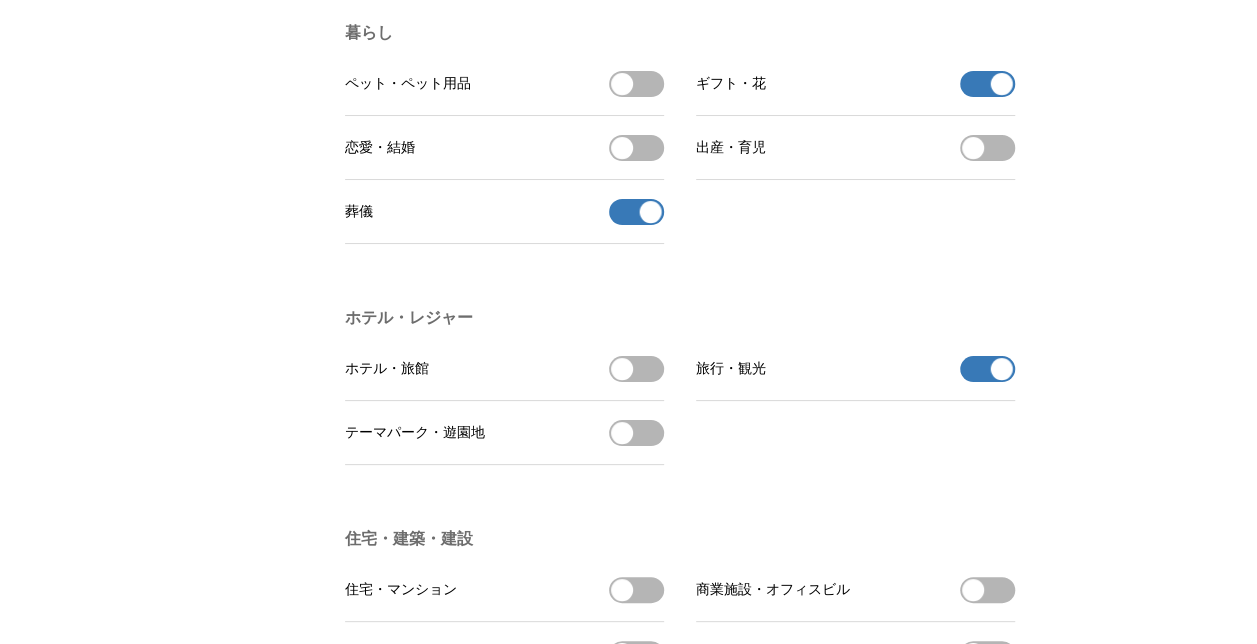 click on "恋愛・結婚を受信する" at bounding box center (636, 148) 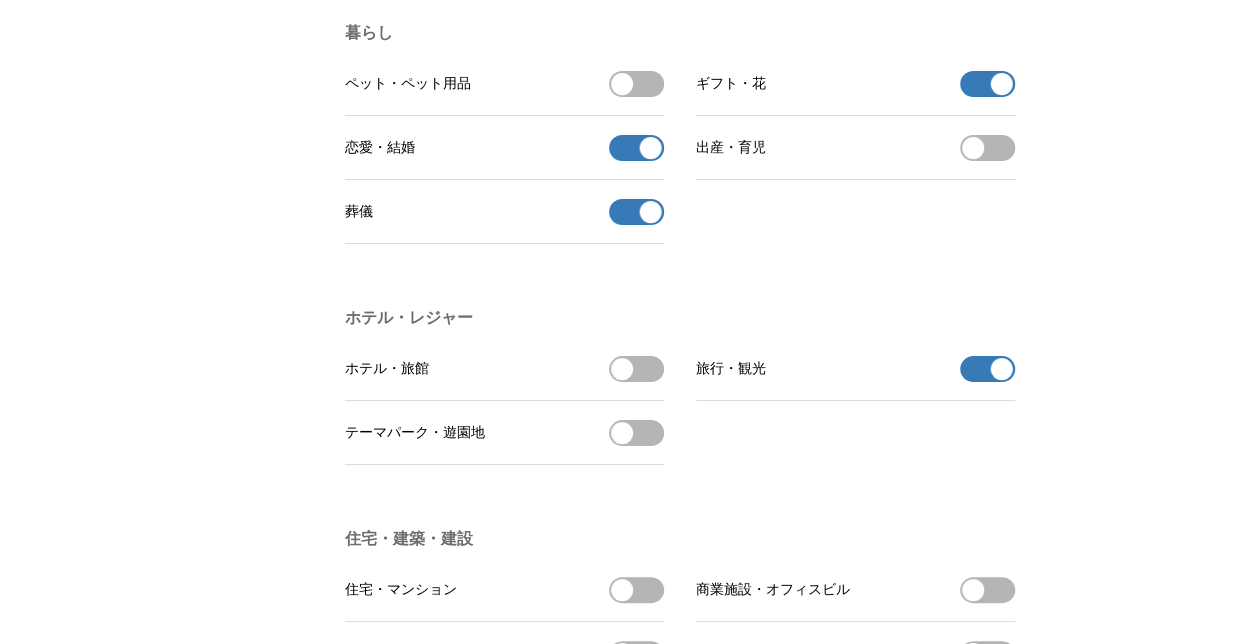 drag, startPoint x: 630, startPoint y: 196, endPoint x: 670, endPoint y: 204, distance: 40.792156 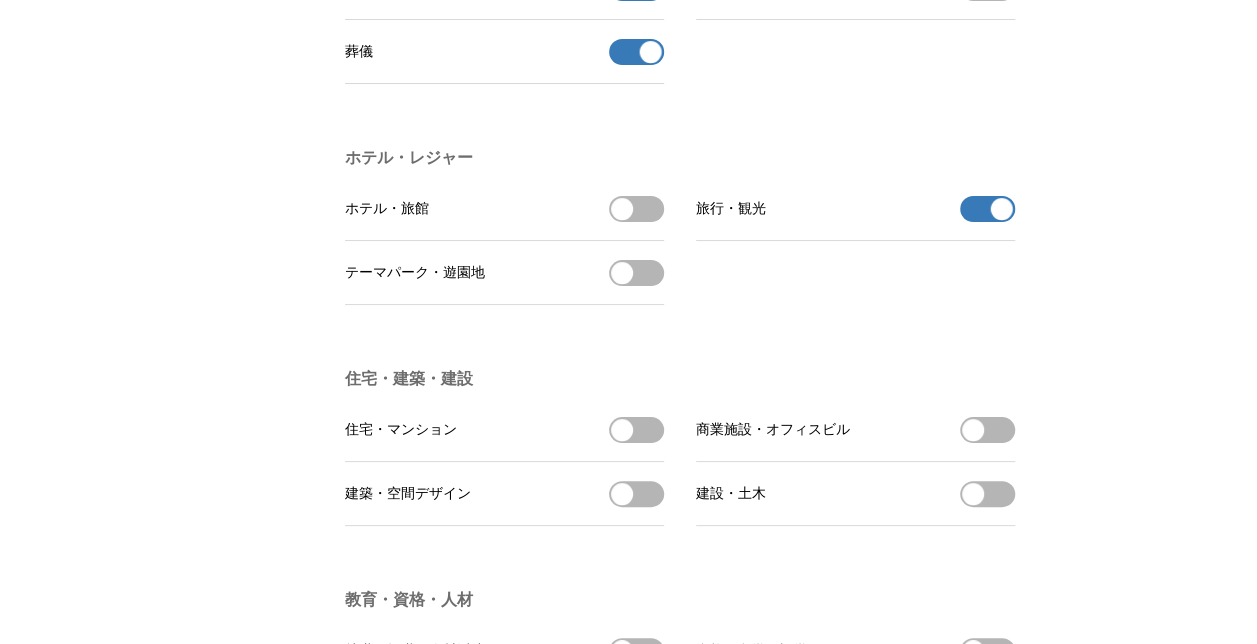 scroll, scrollTop: 4040, scrollLeft: 0, axis: vertical 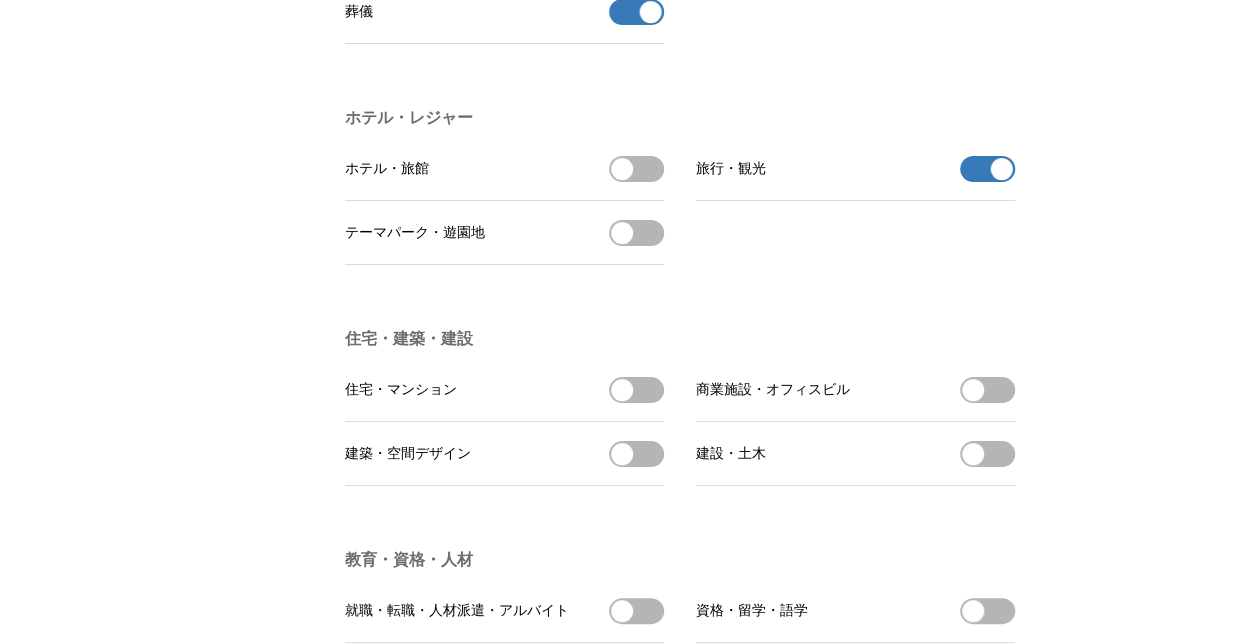 click at bounding box center [622, 454] 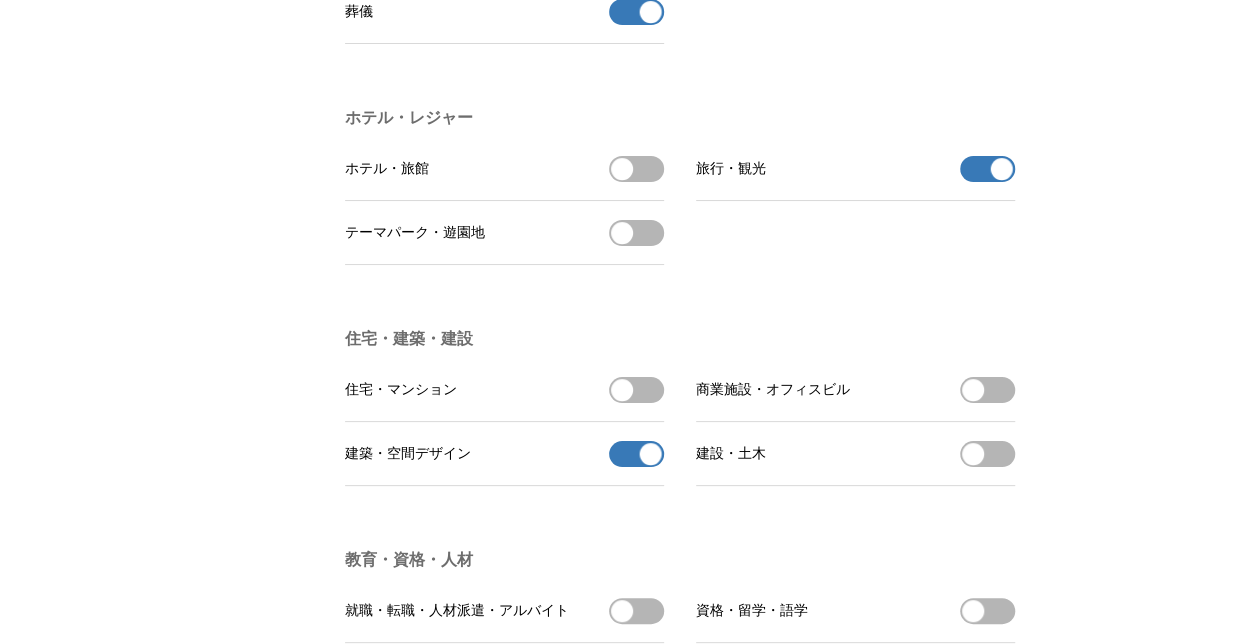 drag, startPoint x: 627, startPoint y: 506, endPoint x: 684, endPoint y: 526, distance: 60.40695 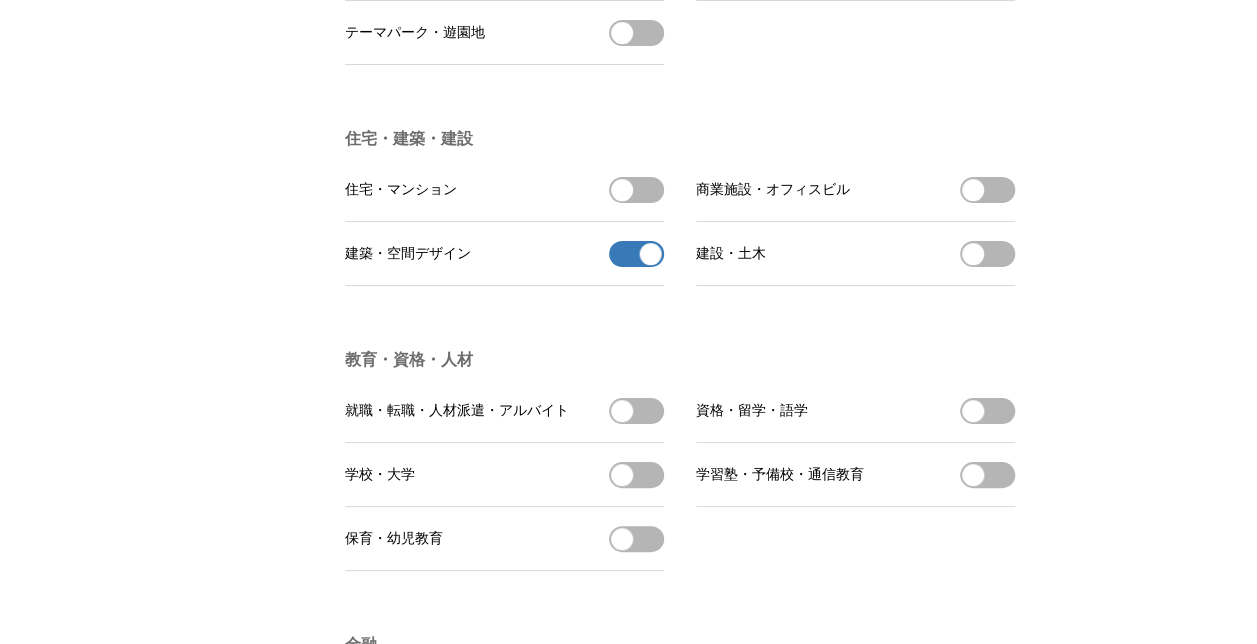 scroll, scrollTop: 4280, scrollLeft: 0, axis: vertical 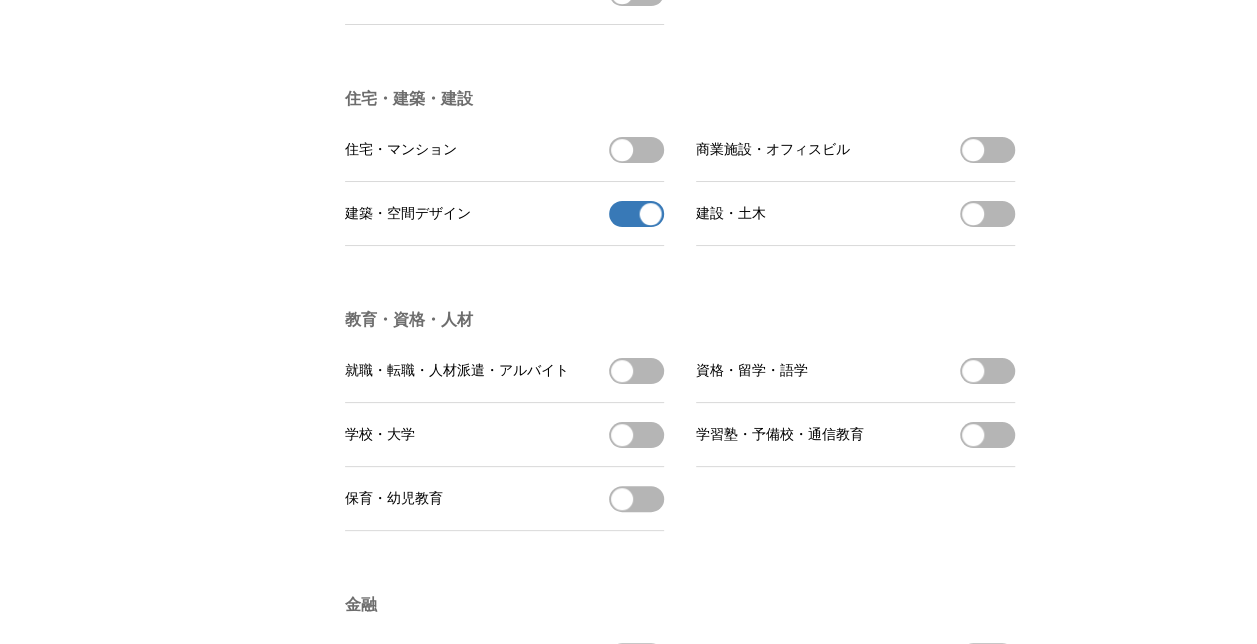 drag, startPoint x: 619, startPoint y: 434, endPoint x: 658, endPoint y: 435, distance: 39.012817 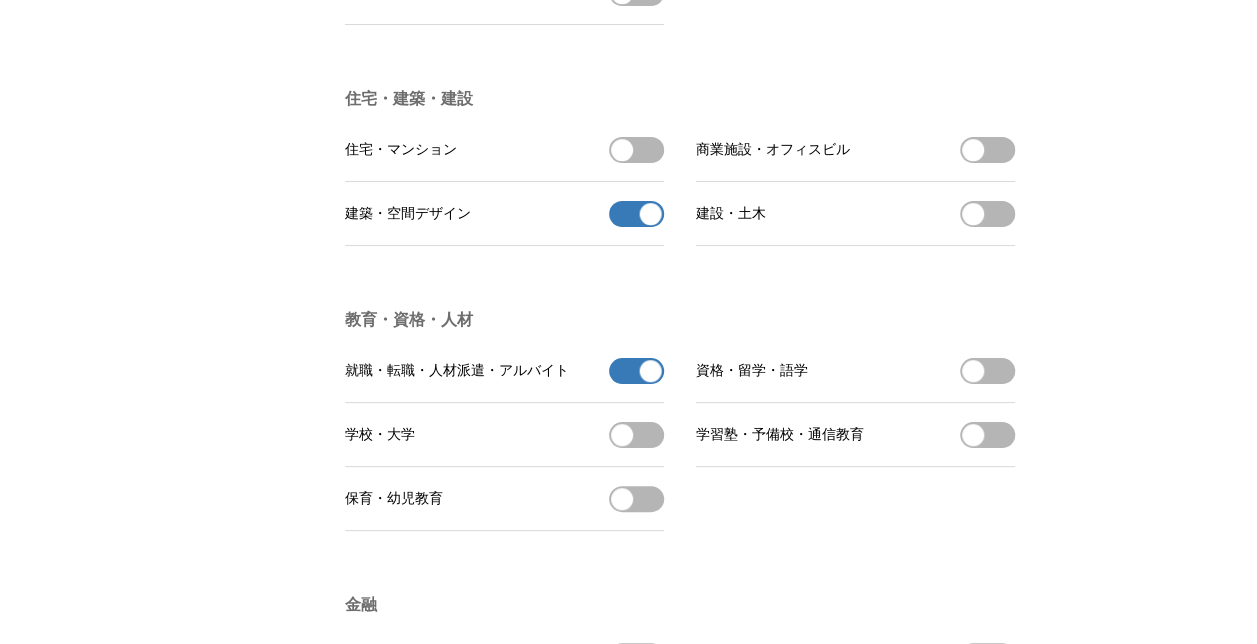 click at bounding box center (650, 371) 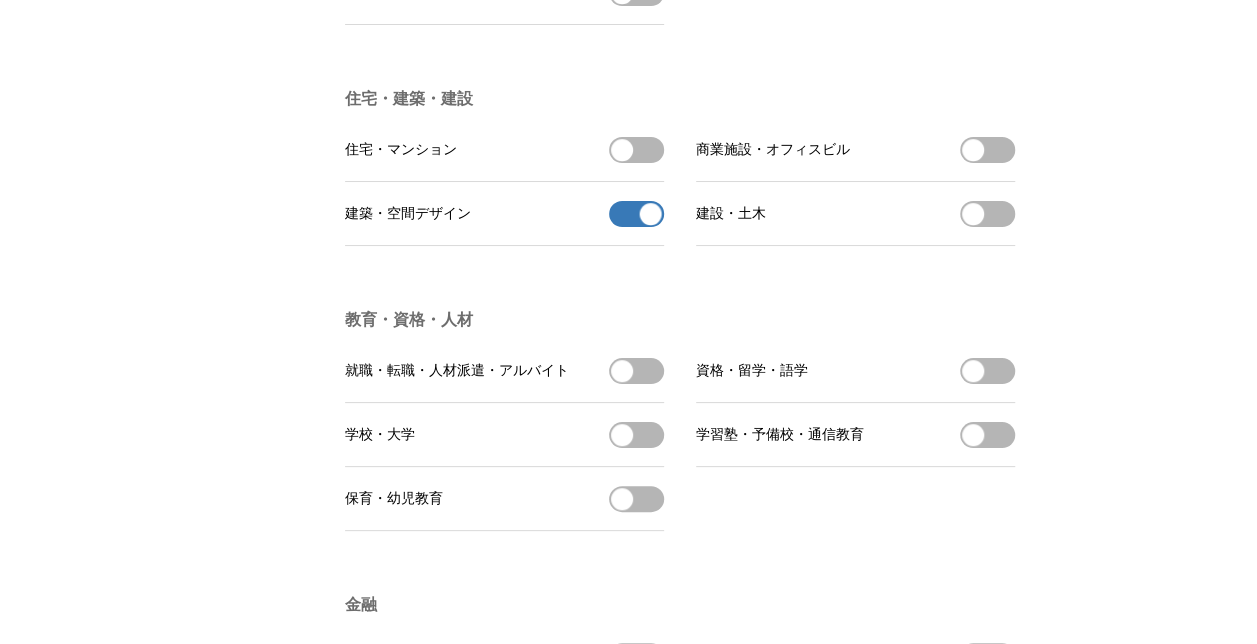 click on "就職・転職・人材派遣・アルバイトを受信する" at bounding box center [636, 371] 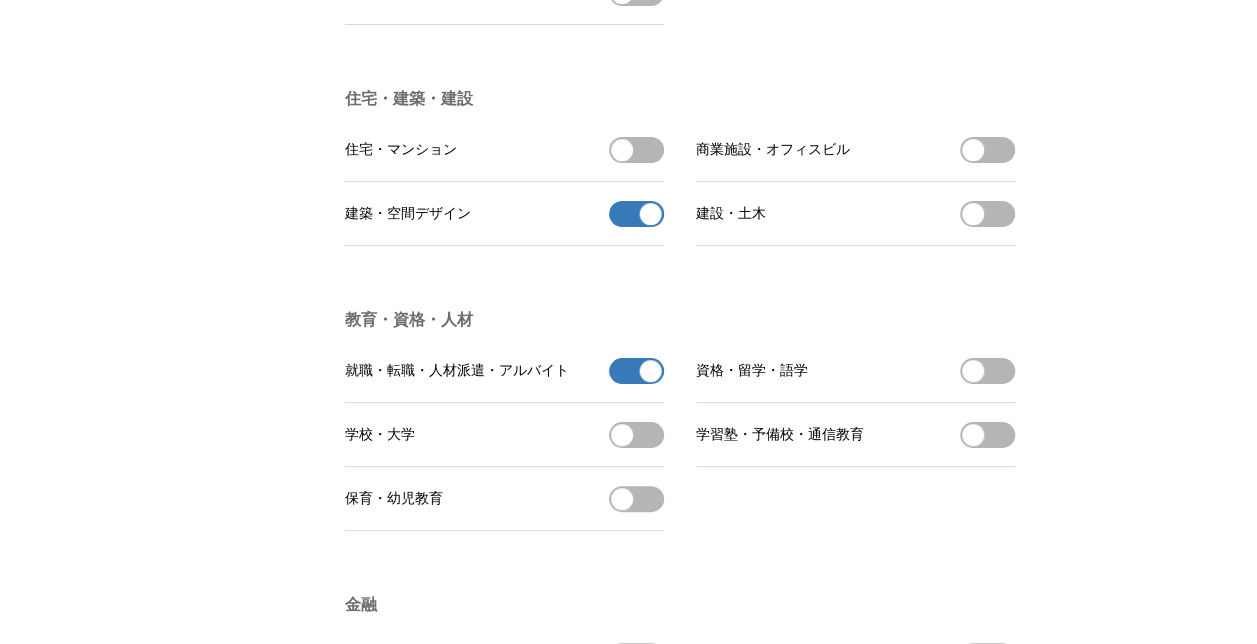 click on "学校・大学を受信する" at bounding box center [636, 435] 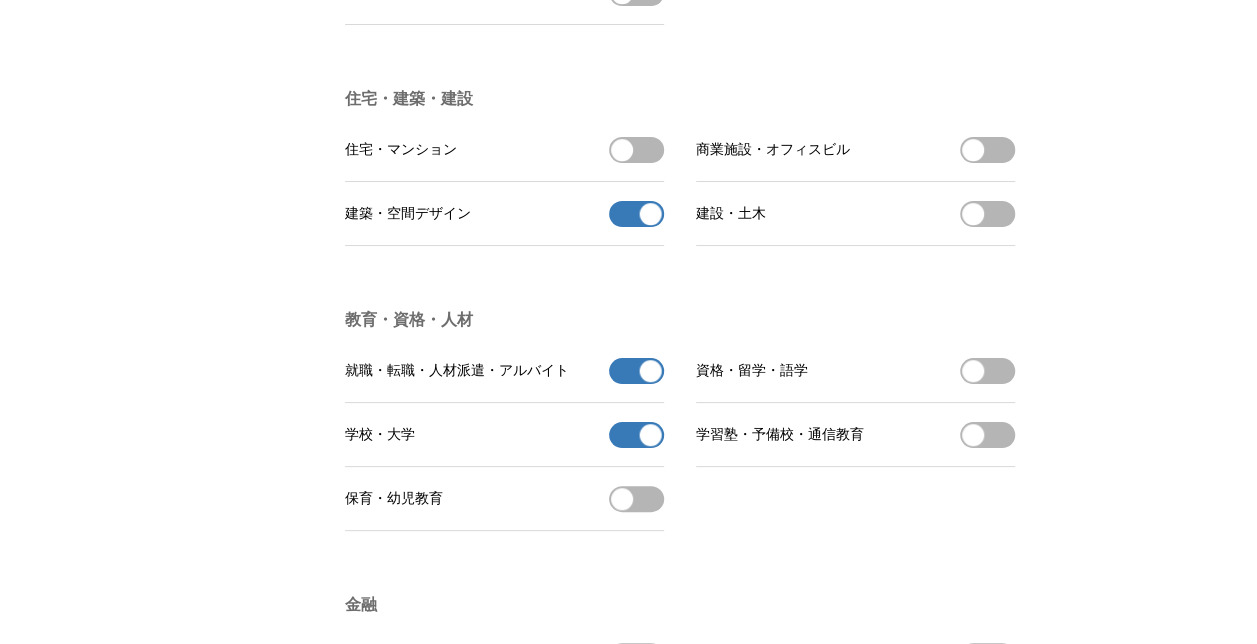 click on "学習塾・予備校・通信教育を受信する" at bounding box center [987, 435] 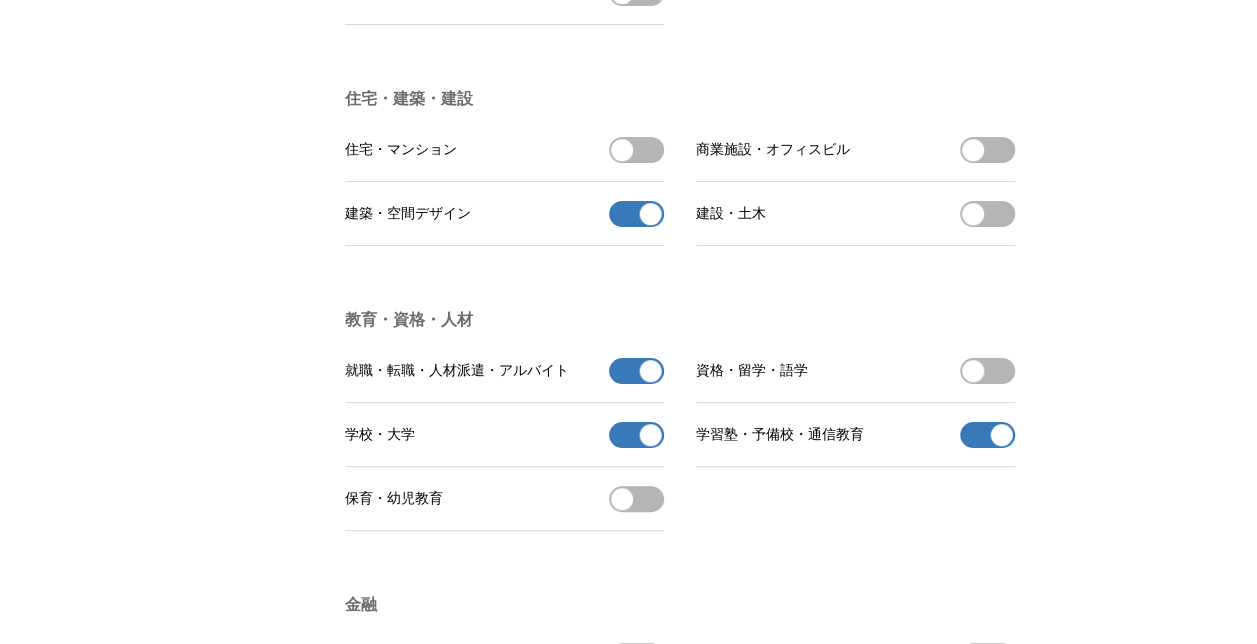 click on "プレスリリース
受信設定 フォロー 除外リスト アカウント設定 プレスリリース受信設定 ビジネスカテゴリ、プレスリリース種類、企業カテゴリ、位置情報、キーワードから 受信したいプレスリリースを設定しましょう。 ビジネスカテゴリ 参考企業の 表示 パソコン パソコン・周辺機器 パソコン・周辺機器を受信する パソコンソフトウェア パソコンソフトウェアを受信する プロバイダ・回線接続 プロバイダ・回線接続を受信する ネットサービス・アプリ ネットサービス ネットサービスを受信する スマートフォンアプリ スマートフォンアプリを受信する スマートフォンゲーム スマートフォンゲームを受信する デジタル製品・家電 モバイル端末 モバイル端末を受信する カメラ カメラを受信する AV機器 AV機器を受信する 調理・生活家電 健康・美容家電" at bounding box center (628, -555) 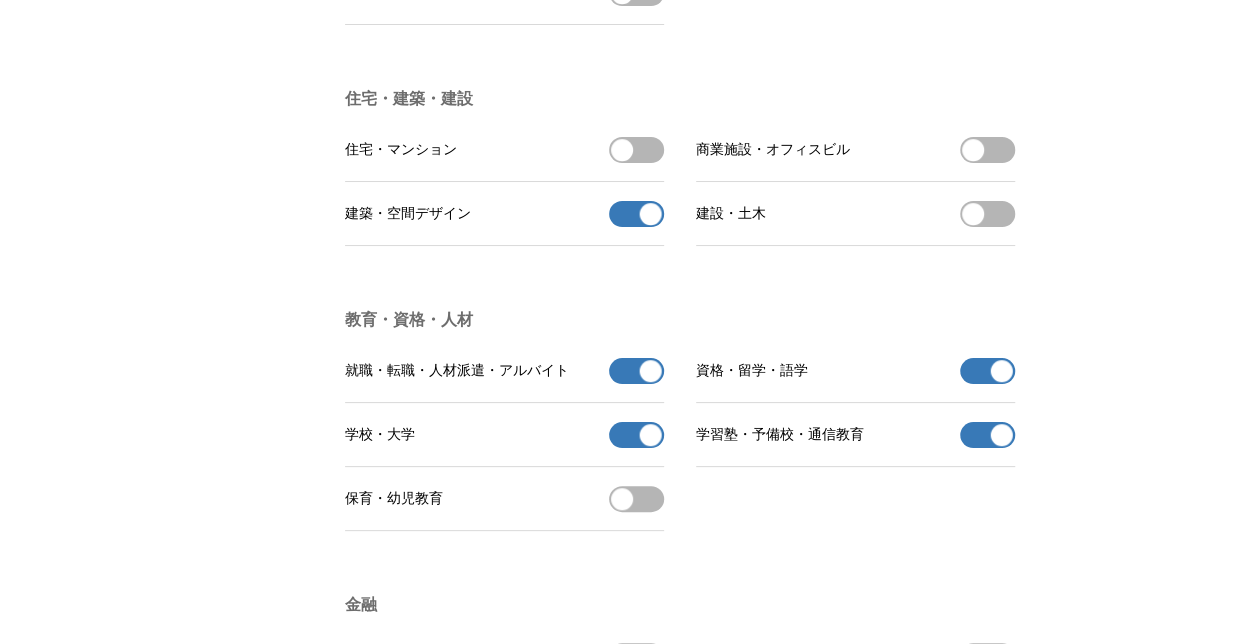 click on "プレスリリース
受信設定 フォロー 除外リスト アカウント設定 プレスリリース受信設定 ビジネスカテゴリ、プレスリリース種類、企業カテゴリ、位置情報、キーワードから 受信したいプレスリリースを設定しましょう。 ビジネスカテゴリ 参考企業の 表示 パソコン パソコン・周辺機器 パソコン・周辺機器を受信する パソコンソフトウェア パソコンソフトウェアを受信する プロバイダ・回線接続 プロバイダ・回線接続を受信する ネットサービス・アプリ ネットサービス ネットサービスを受信する スマートフォンアプリ スマートフォンアプリを受信する スマートフォンゲーム スマートフォンゲームを受信する デジタル製品・家電 モバイル端末 モバイル端末を受信する カメラ カメラを受信する AV機器 AV機器を受信する 調理・生活家電 健康・美容家電" at bounding box center [628, -555] 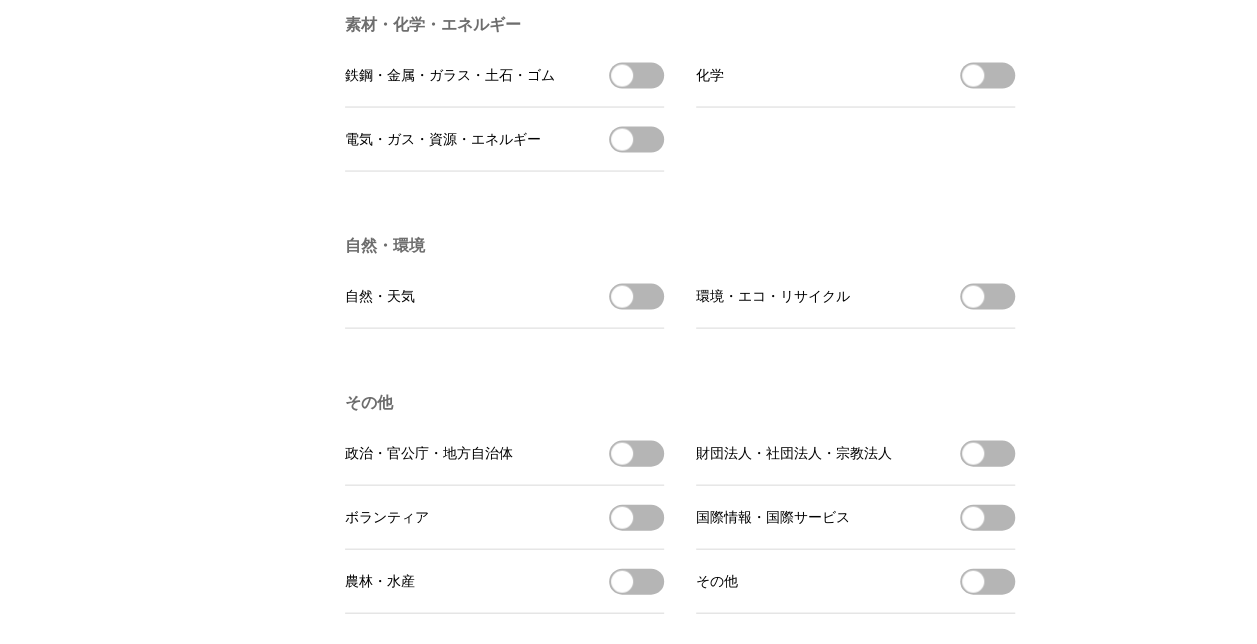 scroll, scrollTop: 5800, scrollLeft: 0, axis: vertical 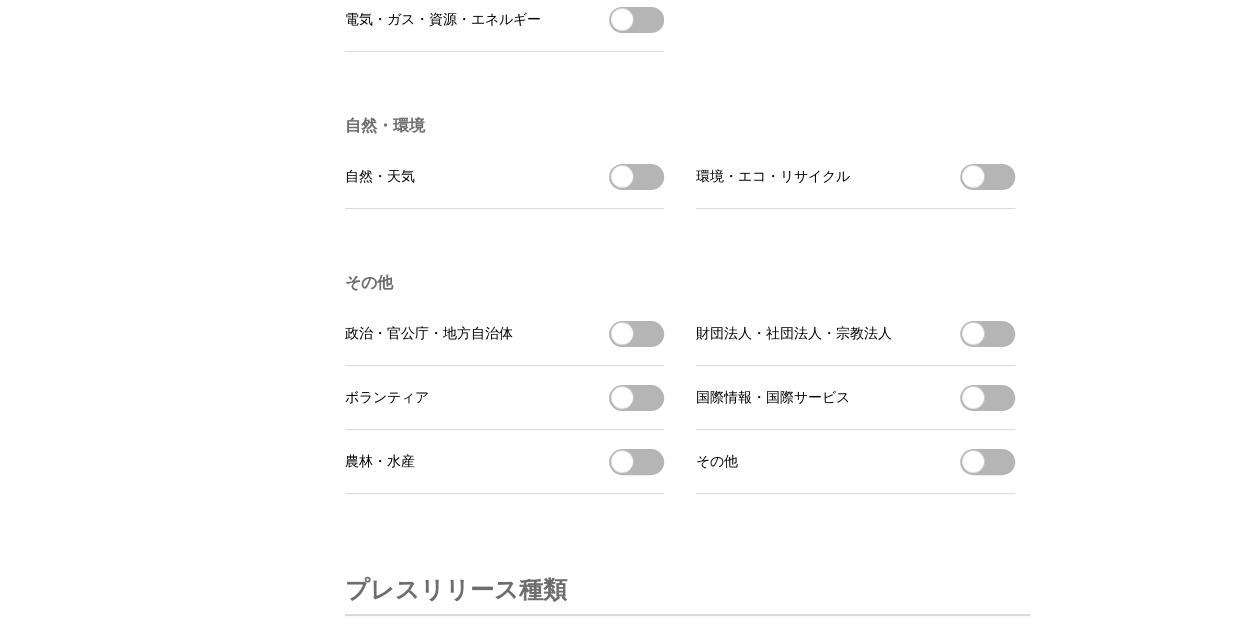 drag, startPoint x: 622, startPoint y: 410, endPoint x: 675, endPoint y: 417, distance: 53.460266 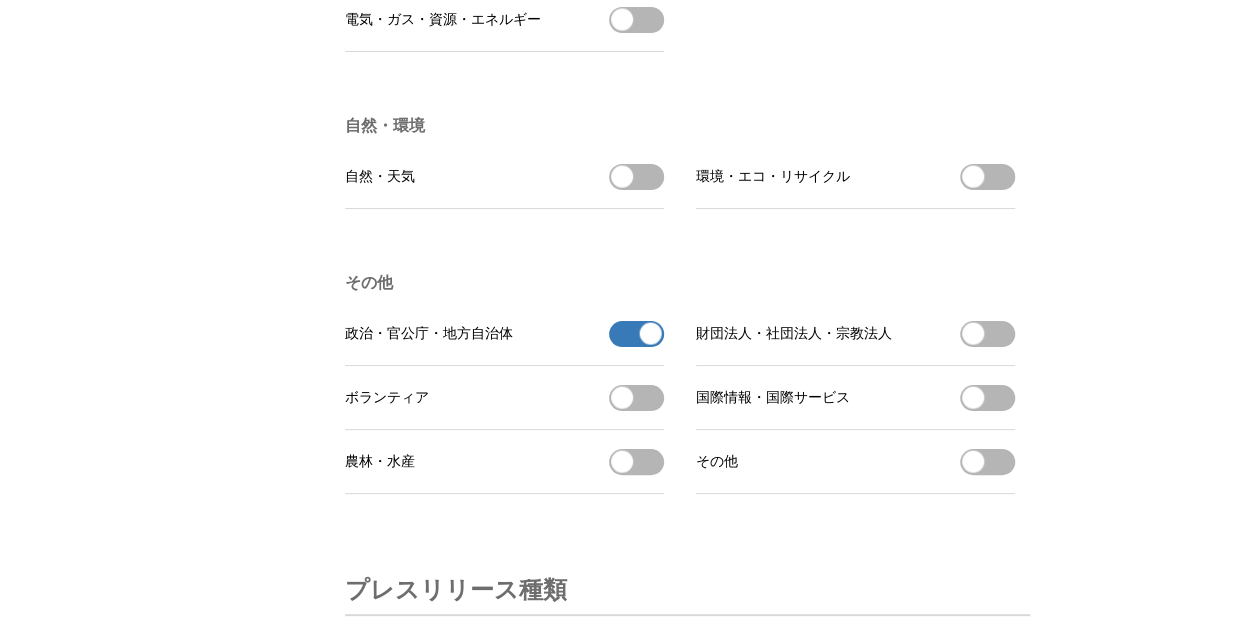 click on "ボランティアを受信する" at bounding box center (636, 398) 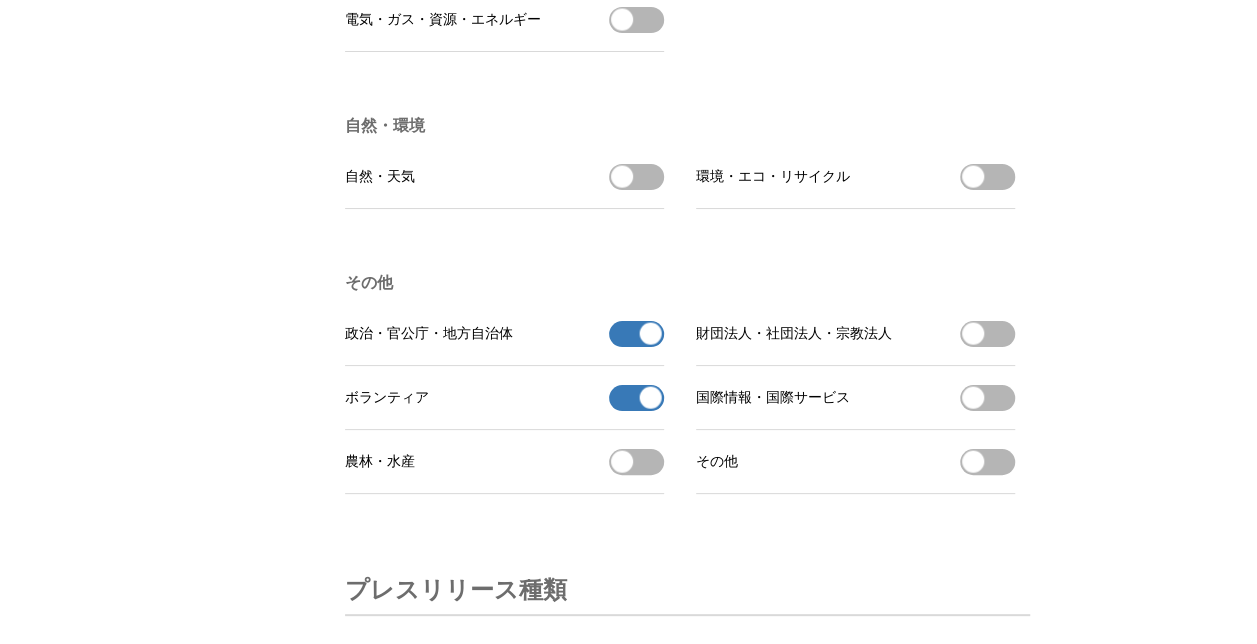 click on "国際情報・国際サービスを受信する" at bounding box center (987, 398) 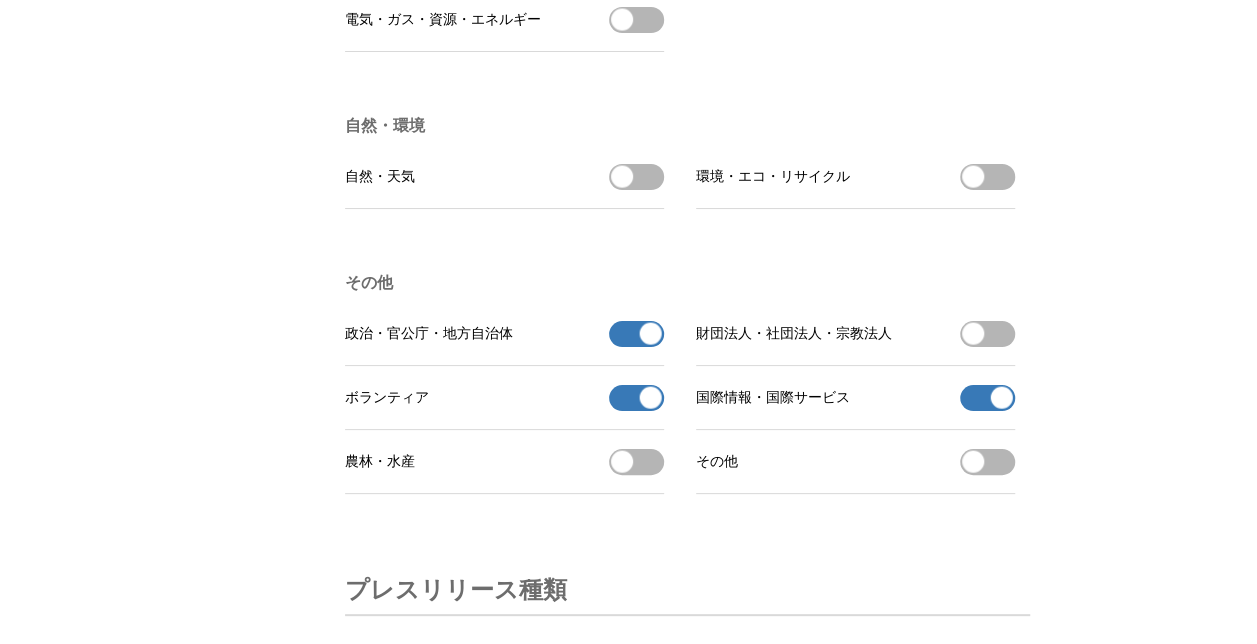 click on "プレスリリース
受信設定 フォロー 除外リスト アカウント設定 プレスリリース受信設定 ビジネスカテゴリ、プレスリリース種類、企業カテゴリ、位置情報、キーワードから 受信したいプレスリリースを設定しましょう。 ビジネスカテゴリ 参考企業の 表示 パソコン パソコン・周辺機器 パソコン・周辺機器を受信する パソコンソフトウェア パソコンソフトウェアを受信する プロバイダ・回線接続 プロバイダ・回線接続を受信する ネットサービス・アプリ ネットサービス ネットサービスを受信する スマートフォンアプリ スマートフォンアプリを受信する スマートフォンゲーム スマートフォンゲームを受信する デジタル製品・家電 モバイル端末 モバイル端末を受信する カメラ カメラを受信する AV機器 AV機器を受信する 調理・生活家電 健康・美容家電" at bounding box center [628, -2075] 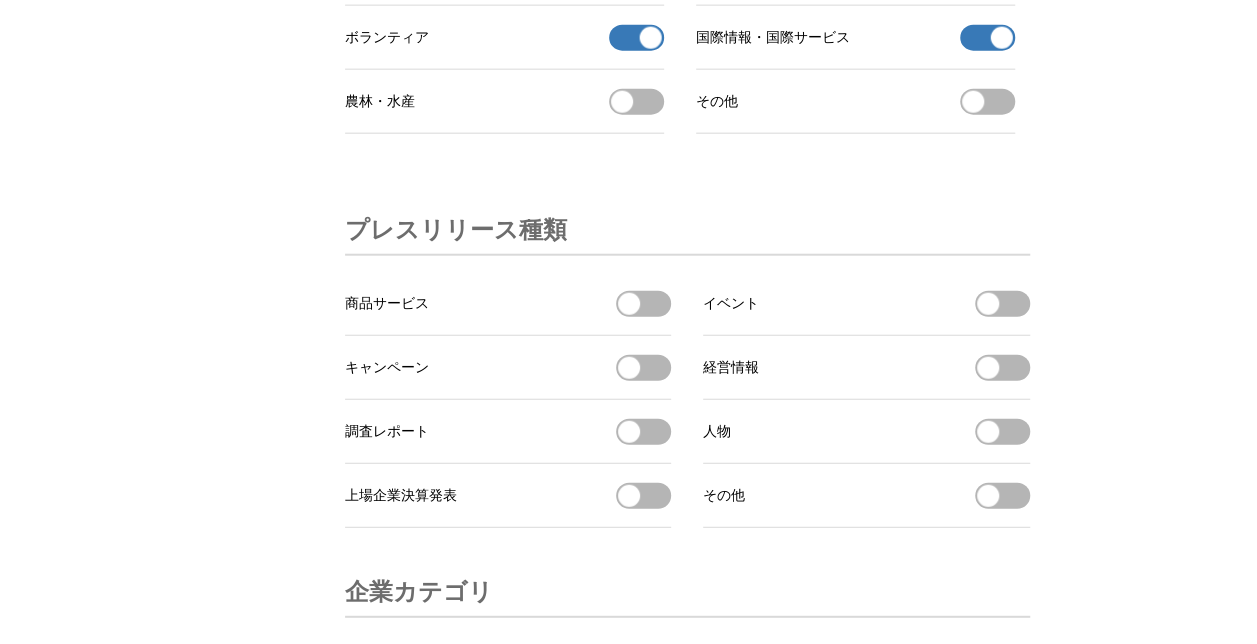 scroll, scrollTop: 6200, scrollLeft: 0, axis: vertical 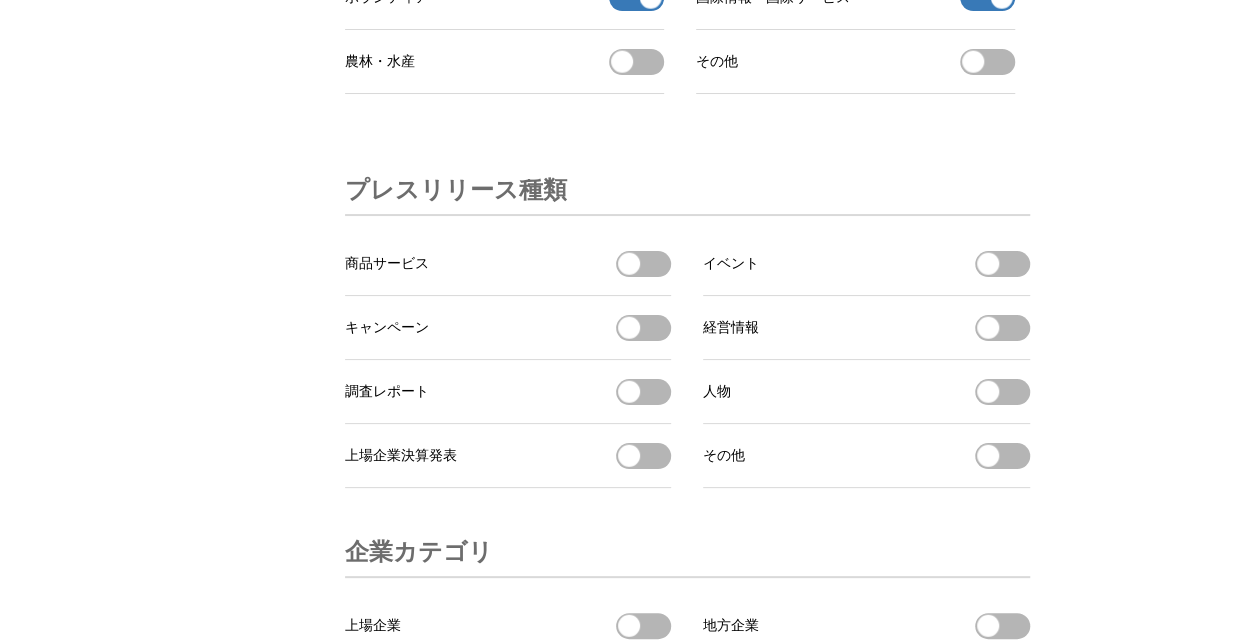 click on "イベントを受信する" at bounding box center [1002, 264] 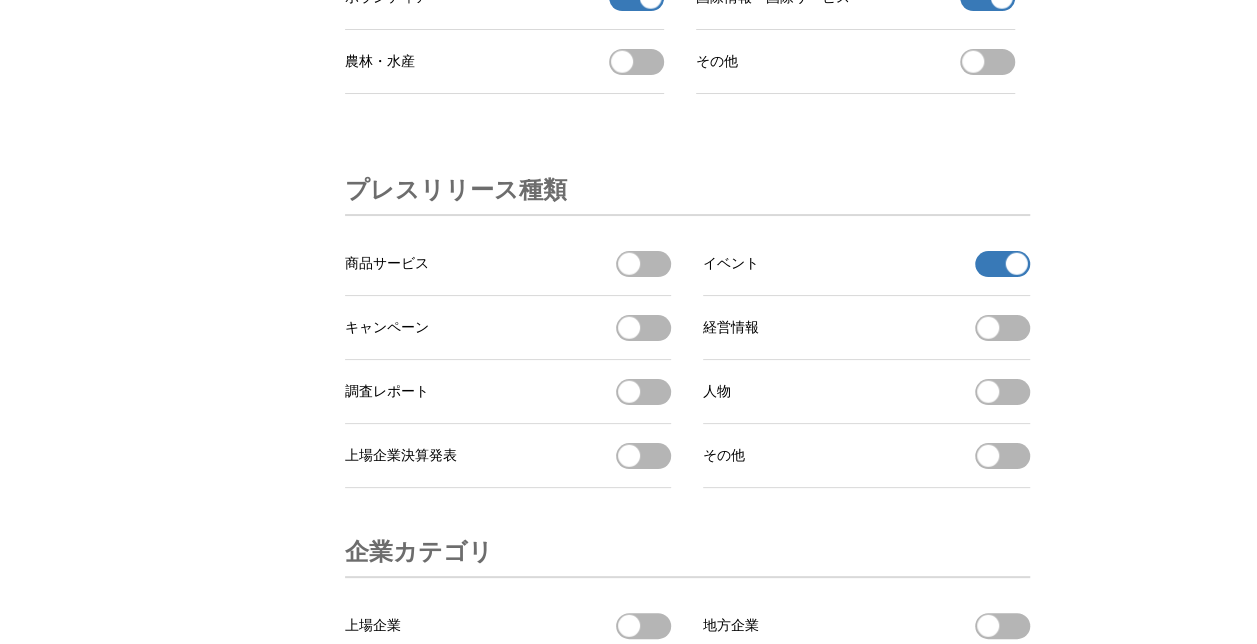 click on "人物を受信する" at bounding box center [1002, 392] 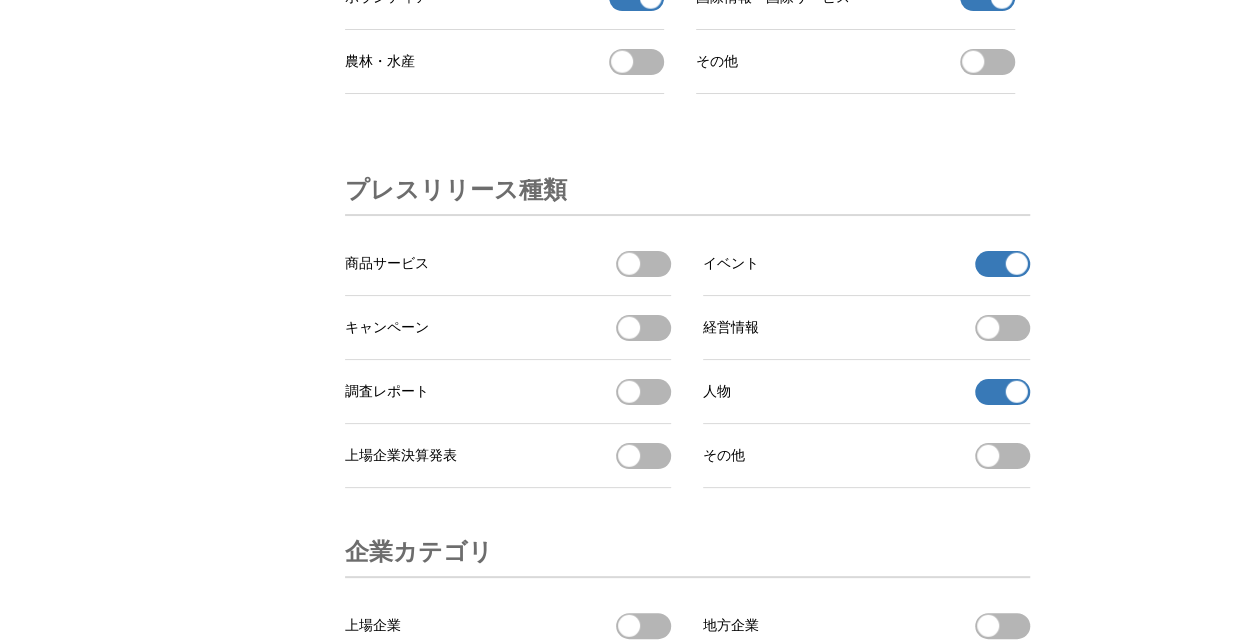 click on "調査レポートを受信する" at bounding box center (643, 392) 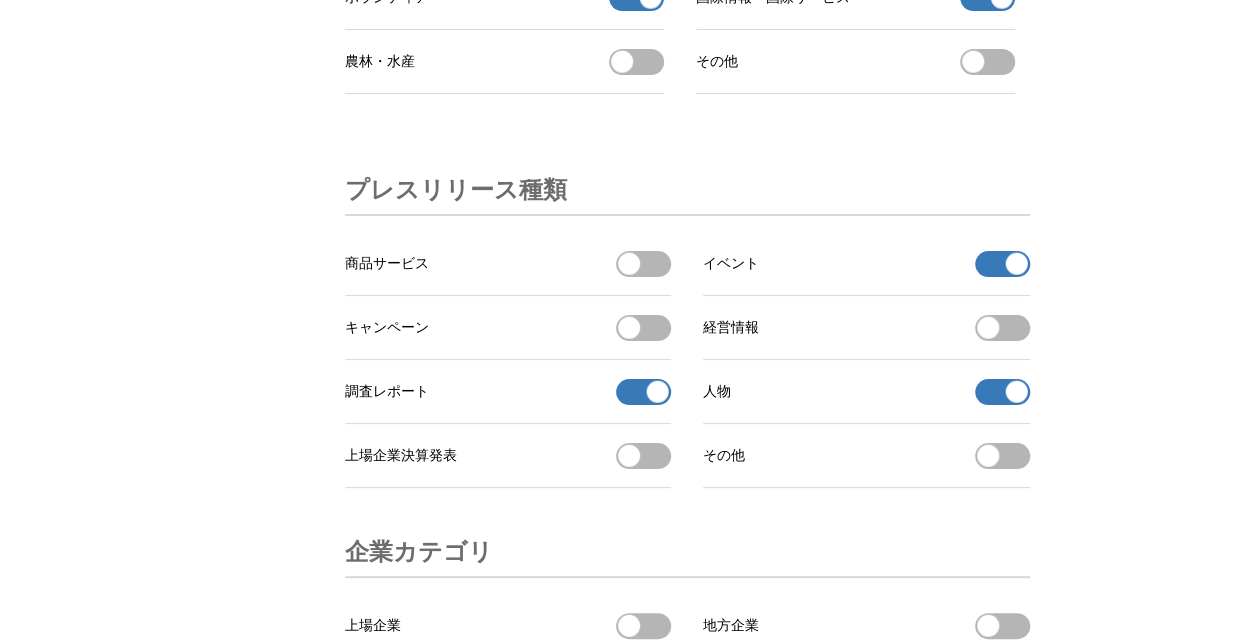 click on "プレスリリース
受信設定 フォロー 除外リスト アカウント設定 プレスリリース受信設定 ビジネスカテゴリ、プレスリリース種類、企業カテゴリ、位置情報、キーワードから 受信したいプレスリリースを設定しましょう。 ビジネスカテゴリ 参考企業の 表示 パソコン パソコン・周辺機器 パソコン・周辺機器を受信する パソコンソフトウェア パソコンソフトウェアを受信する プロバイダ・回線接続 プロバイダ・回線接続を受信する ネットサービス・アプリ ネットサービス ネットサービスを受信する スマートフォンアプリ スマートフォンアプリを受信する スマートフォンゲーム スマートフォンゲームを受信する デジタル製品・家電 モバイル端末 モバイル端末を受信する カメラ カメラを受信する AV機器 AV機器を受信する 調理・生活家電 健康・美容家電" at bounding box center (628, -2475) 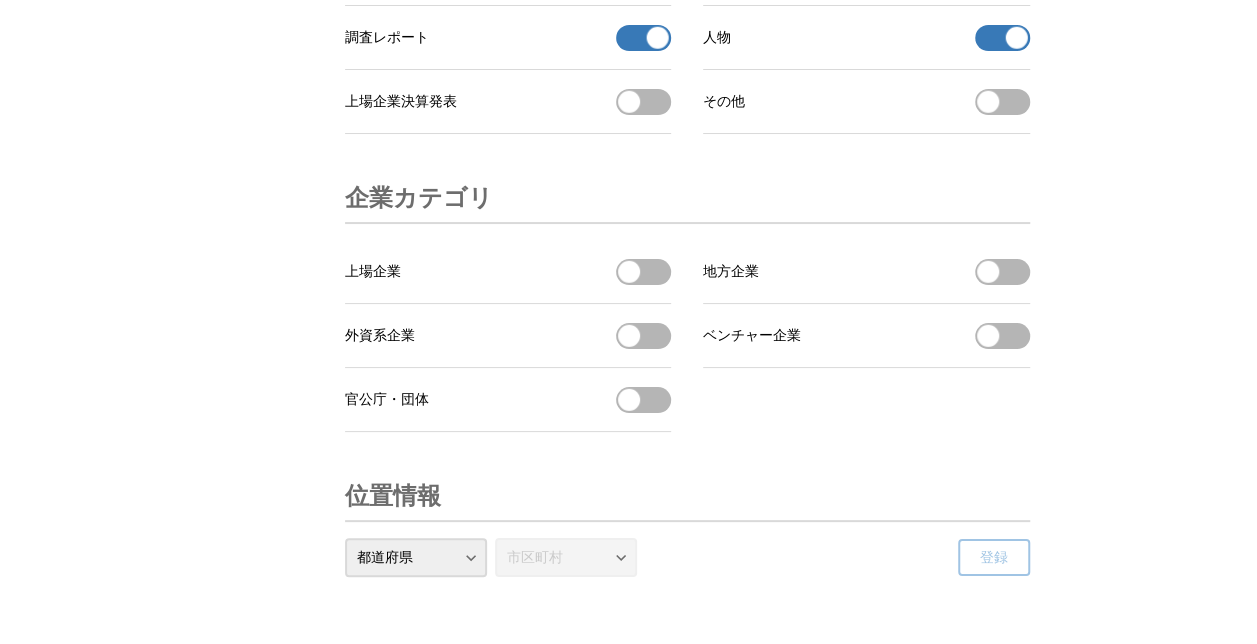 scroll, scrollTop: 6560, scrollLeft: 0, axis: vertical 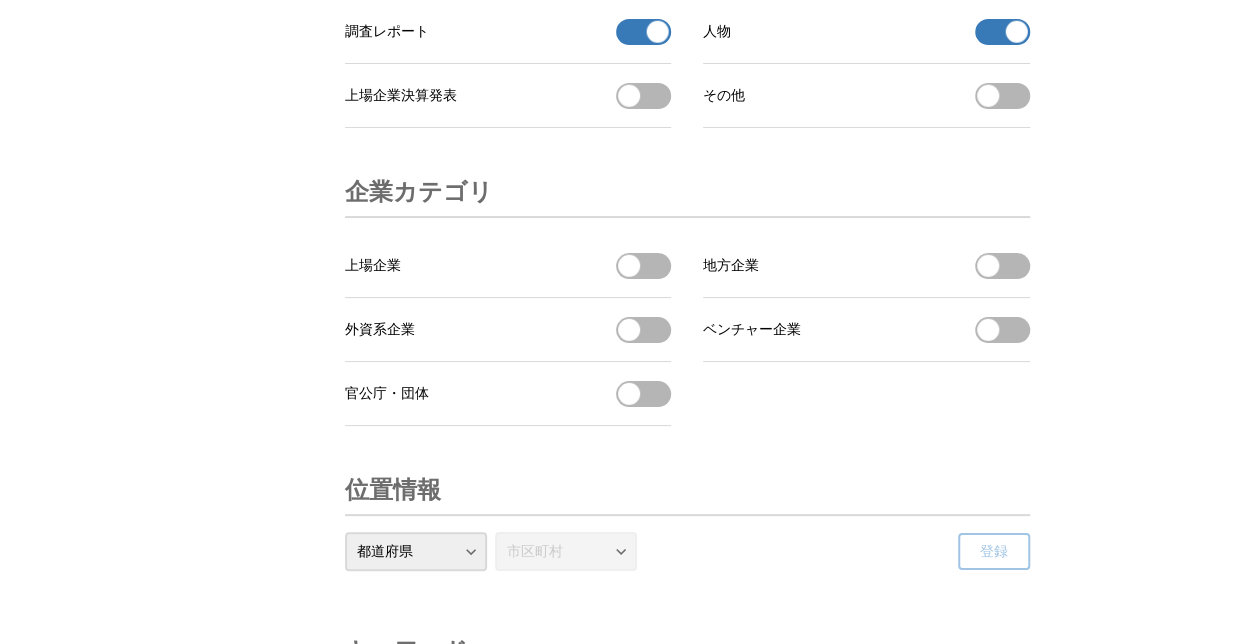 click on "官公庁・団体を受信する" at bounding box center [643, 394] 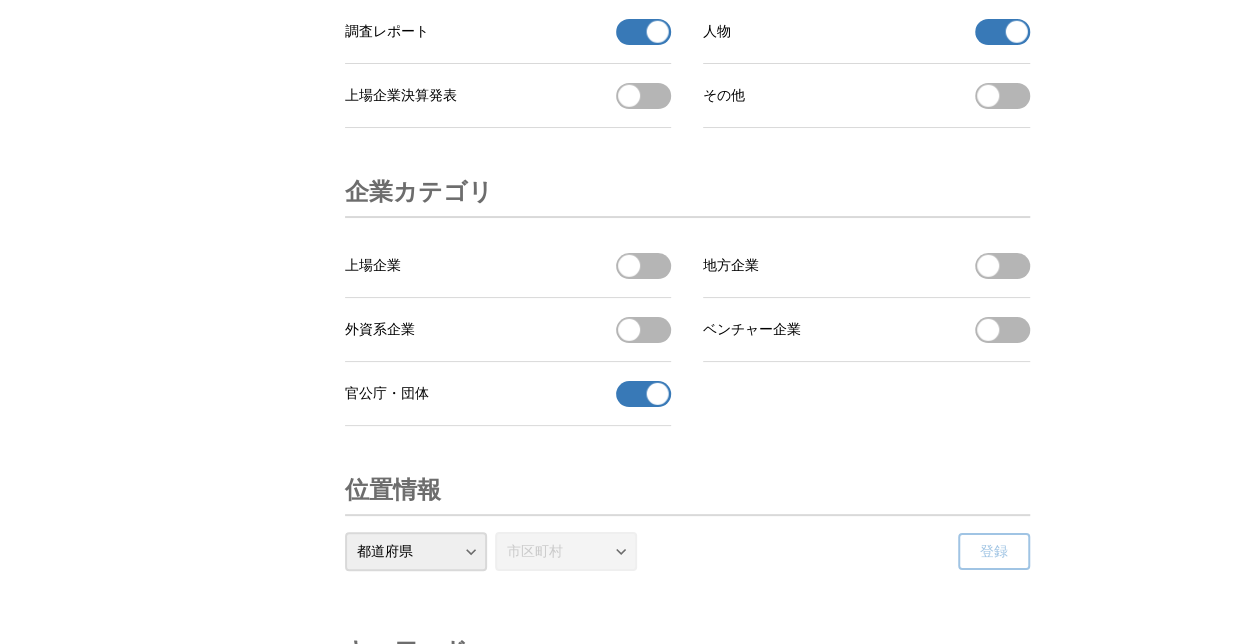 click at bounding box center [658, 394] 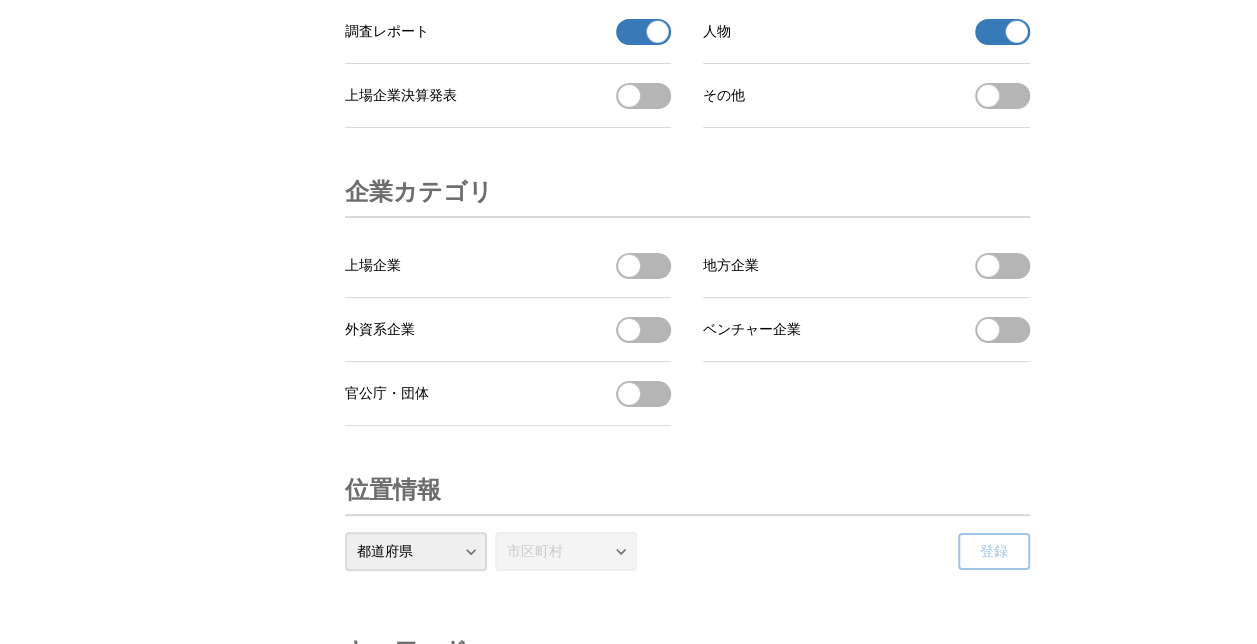 click on "官公庁・団体を受信する" at bounding box center (643, 394) 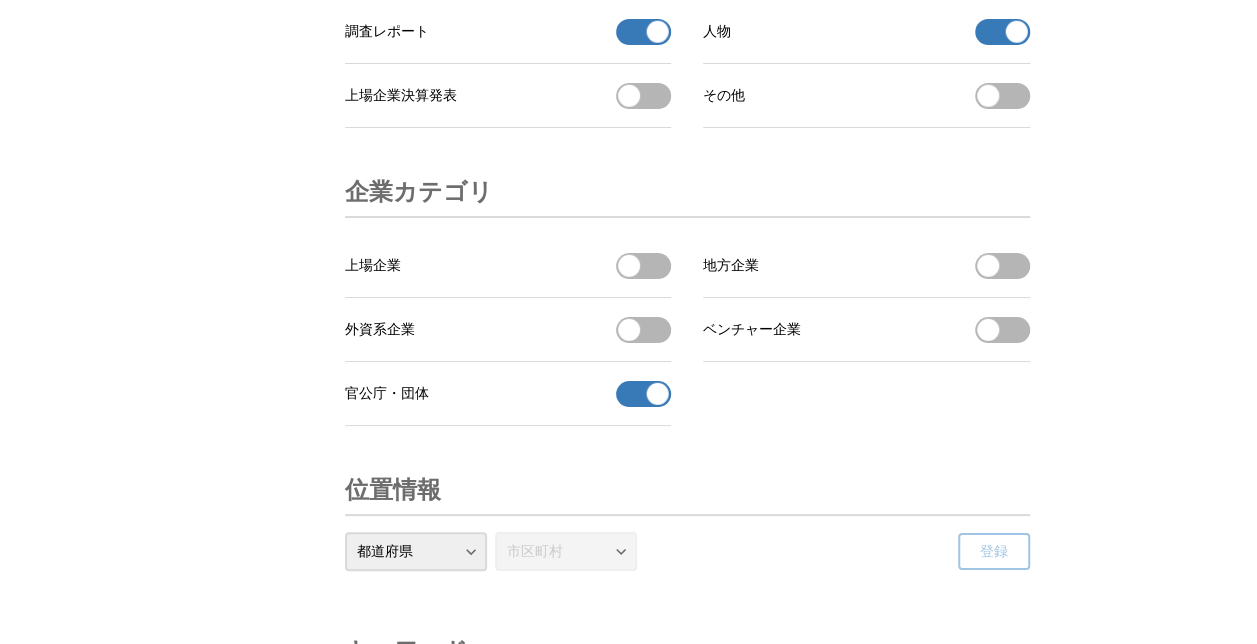 click at bounding box center [658, 394] 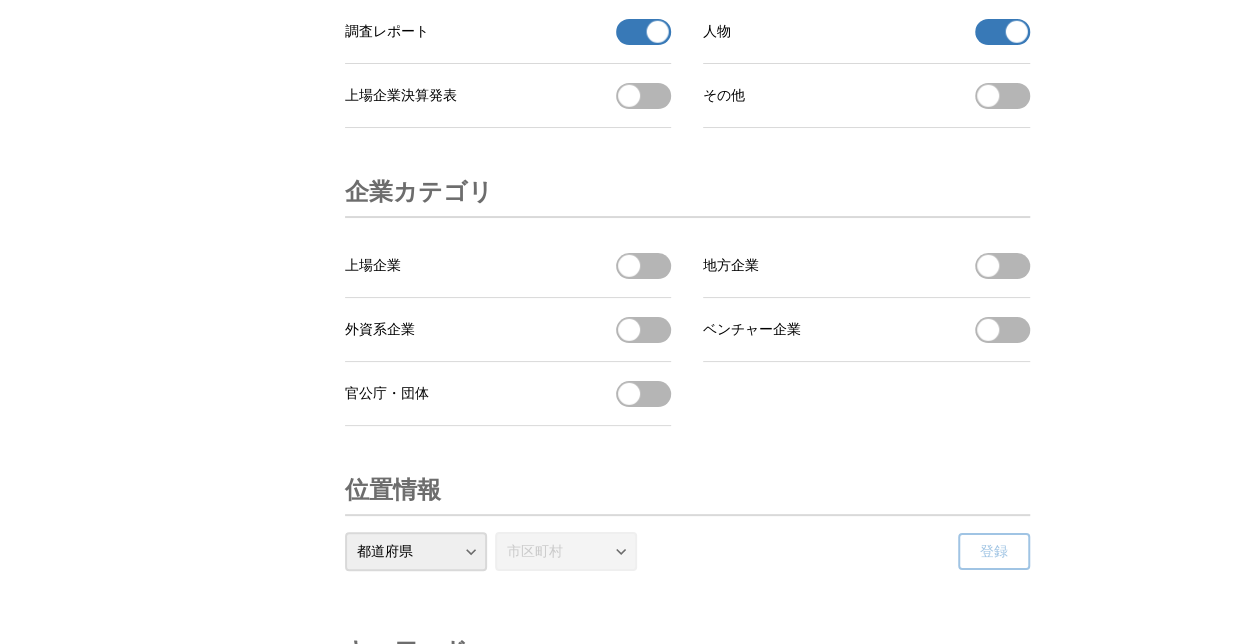 click on "官公庁・団体を受信する" at bounding box center [643, 394] 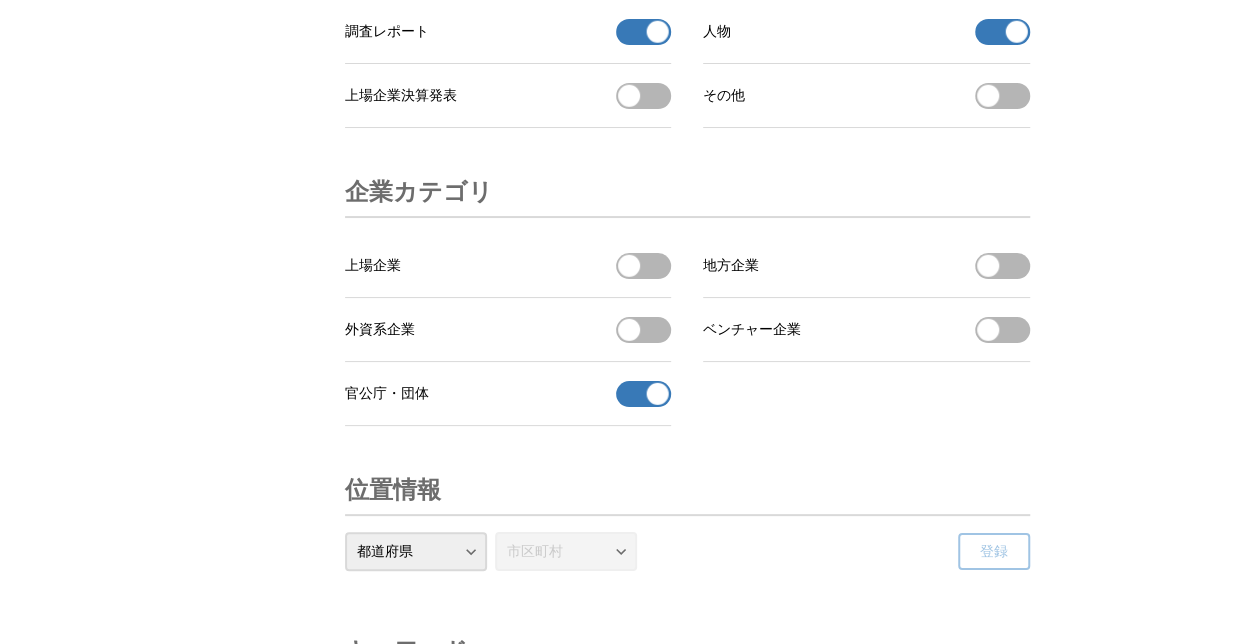 click on "プレスリリース
受信設定 フォロー 除外リスト アカウント設定 プレスリリース受信設定 ビジネスカテゴリ、プレスリリース種類、企業カテゴリ、位置情報、キーワードから 受信したいプレスリリースを設定しましょう。 ビジネスカテゴリ 参考企業の 表示 パソコン パソコン・周辺機器 パソコン・周辺機器を受信する パソコンソフトウェア パソコンソフトウェアを受信する プロバイダ・回線接続 プロバイダ・回線接続を受信する ネットサービス・アプリ ネットサービス ネットサービスを受信する スマートフォンアプリ スマートフォンアプリを受信する スマートフォンゲーム スマートフォンゲームを受信する デジタル製品・家電 モバイル端末 モバイル端末を受信する カメラ カメラを受信する AV機器 AV機器を受信する 調理・生活家電 健康・美容家電" at bounding box center [628, -2835] 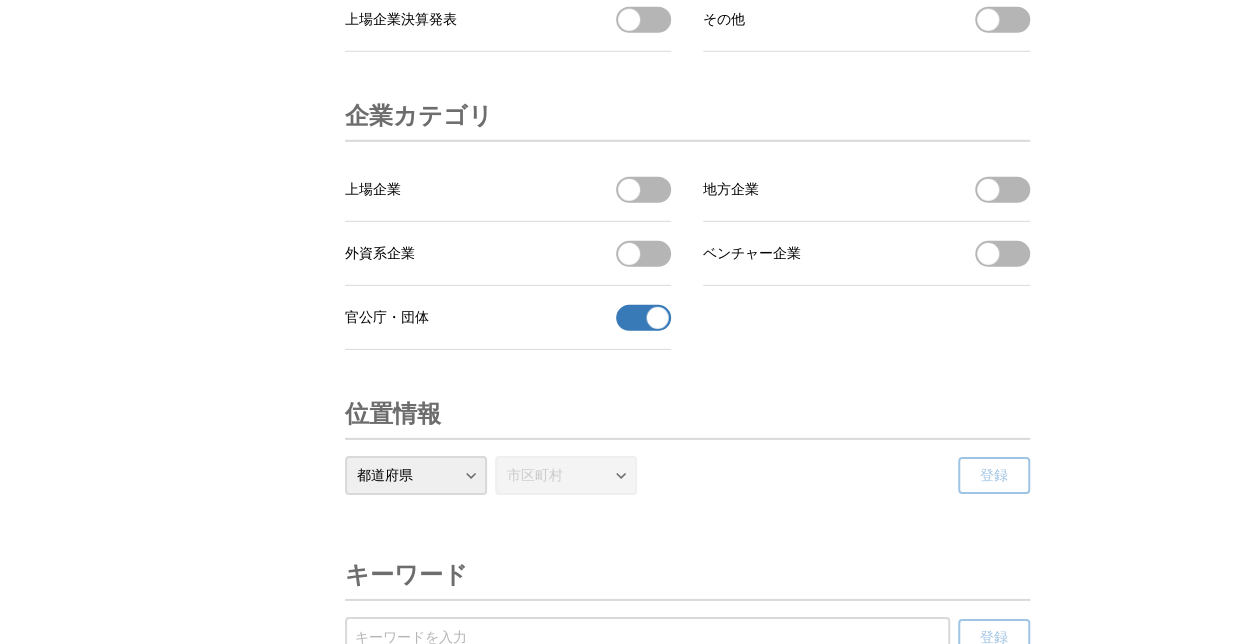 scroll, scrollTop: 6640, scrollLeft: 0, axis: vertical 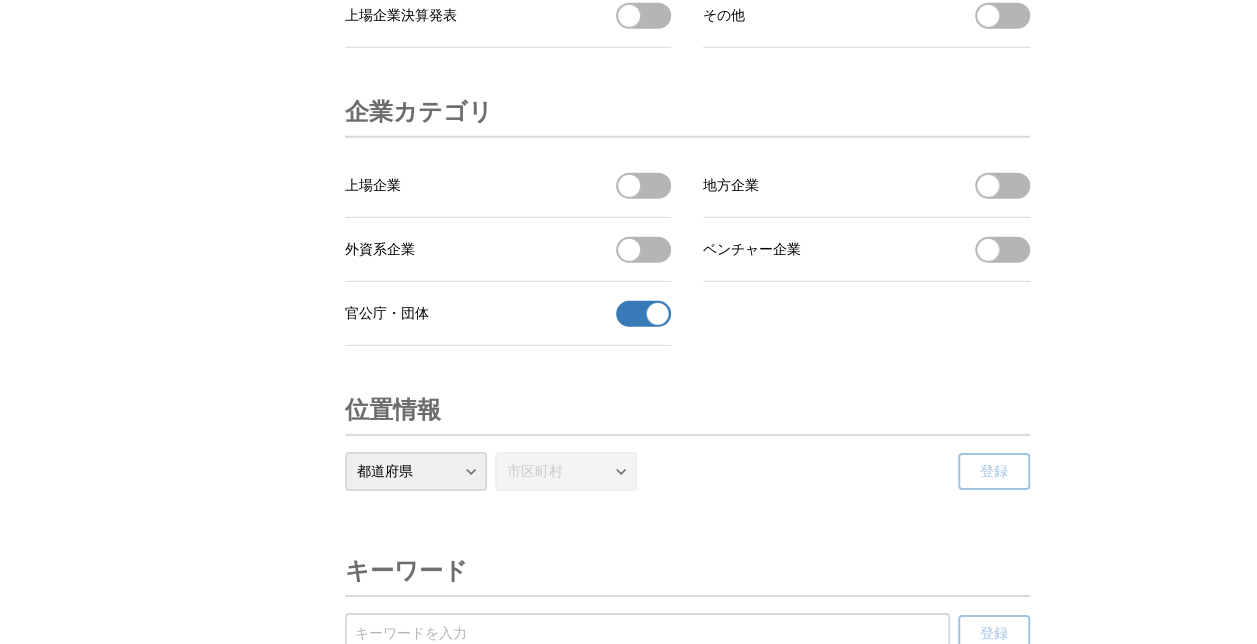 click on "ベンチャー企業を受信する" at bounding box center (1002, 250) 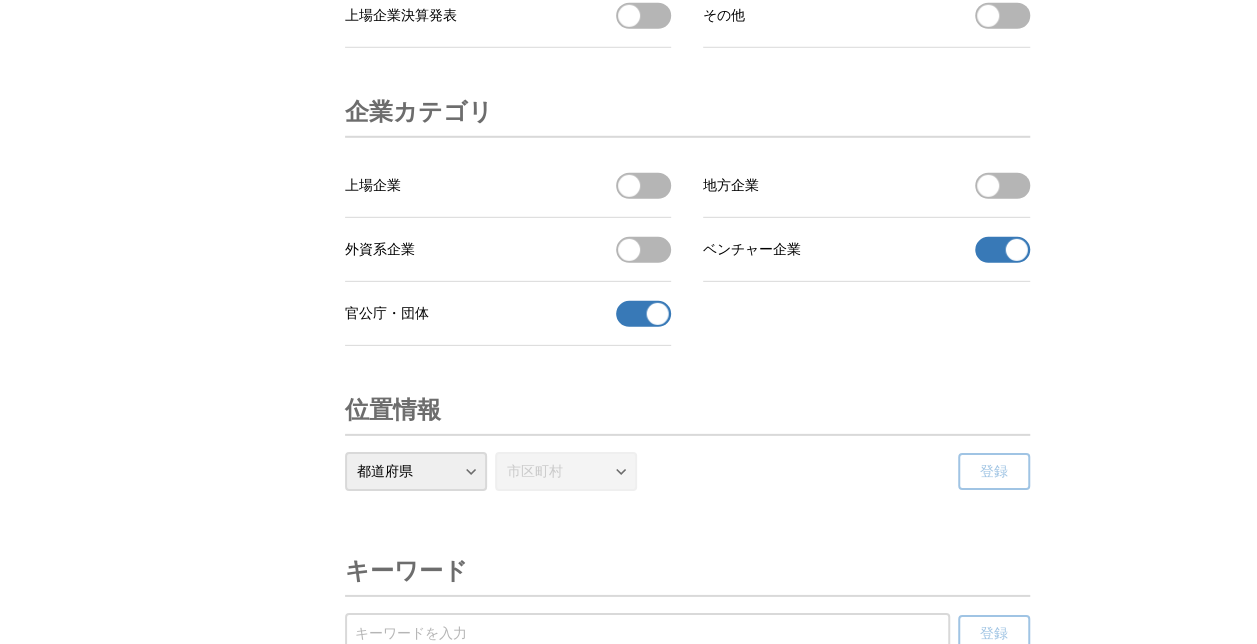 click on "プレスリリース
受信設定 フォロー 除外リスト アカウント設定 プレスリリース受信設定 ビジネスカテゴリ、プレスリリース種類、企業カテゴリ、位置情報、キーワードから 受信したいプレスリリースを設定しましょう。 ビジネスカテゴリ 参考企業の 表示 パソコン パソコン・周辺機器 パソコン・周辺機器を受信する パソコンソフトウェア パソコンソフトウェアを受信する プロバイダ・回線接続 プロバイダ・回線接続を受信する ネットサービス・アプリ ネットサービス ネットサービスを受信する スマートフォンアプリ スマートフォンアプリを受信する スマートフォンゲーム スマートフォンゲームを受信する デジタル製品・家電 モバイル端末 モバイル端末を受信する カメラ カメラを受信する AV機器 AV機器を受信する 調理・生活家電 健康・美容家電" at bounding box center (628, -2915) 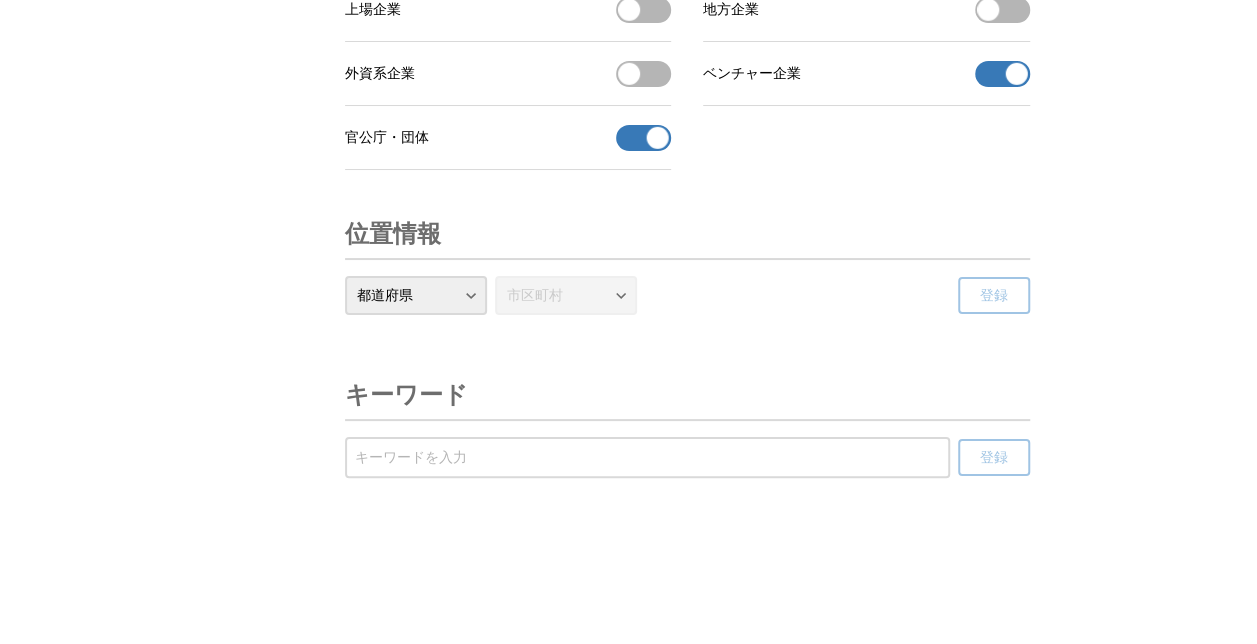 scroll, scrollTop: 6880, scrollLeft: 0, axis: vertical 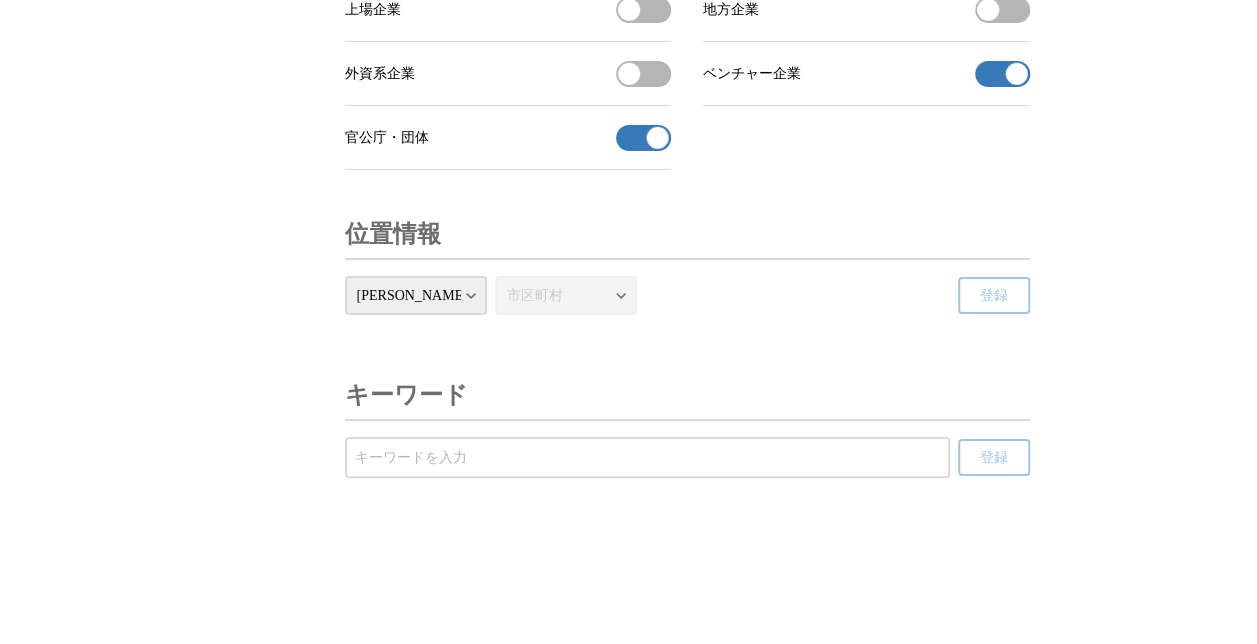 click on "都道府県 [GEOGRAPHIC_DATA] [GEOGRAPHIC_DATA] [PERSON_NAME][GEOGRAPHIC_DATA] [PERSON_NAME][GEOGRAPHIC_DATA] [GEOGRAPHIC_DATA] [PERSON_NAME][GEOGRAPHIC_DATA] [GEOGRAPHIC_DATA] [GEOGRAPHIC_DATA] [GEOGRAPHIC_DATA] [GEOGRAPHIC_DATA] [PERSON_NAME][GEOGRAPHIC_DATA] [PERSON_NAME] [GEOGRAPHIC_DATA] [GEOGRAPHIC_DATA] [GEOGRAPHIC_DATA] [PERSON_NAME][GEOGRAPHIC_DATA] [PERSON_NAME][GEOGRAPHIC_DATA] [GEOGRAPHIC_DATA] [PERSON_NAME][GEOGRAPHIC_DATA] [GEOGRAPHIC_DATA] [GEOGRAPHIC_DATA] [GEOGRAPHIC_DATA] [GEOGRAPHIC_DATA] [GEOGRAPHIC_DATA] [GEOGRAPHIC_DATA] [GEOGRAPHIC_DATA] [GEOGRAPHIC_DATA] [GEOGRAPHIC_DATA] [GEOGRAPHIC_DATA] [GEOGRAPHIC_DATA] [GEOGRAPHIC_DATA] [GEOGRAPHIC_DATA] [GEOGRAPHIC_DATA] [PERSON_NAME][GEOGRAPHIC_DATA] [GEOGRAPHIC_DATA] [GEOGRAPHIC_DATA] [GEOGRAPHIC_DATA] [GEOGRAPHIC_DATA] [GEOGRAPHIC_DATA] [GEOGRAPHIC_DATA] [GEOGRAPHIC_DATA] [GEOGRAPHIC_DATA] [GEOGRAPHIC_DATA] [PERSON_NAME][GEOGRAPHIC_DATA] [GEOGRAPHIC_DATA] [GEOGRAPHIC_DATA]" at bounding box center [416, 295] 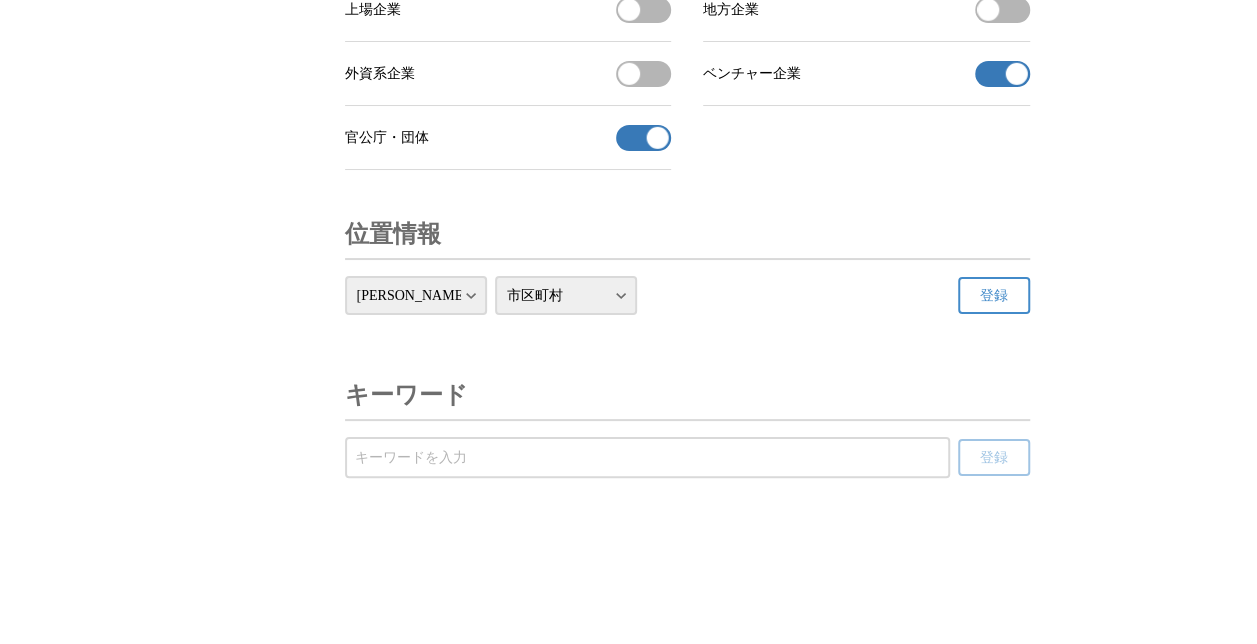 click on "[GEOGRAPHIC_DATA] [PERSON_NAME][GEOGRAPHIC_DATA] [GEOGRAPHIC_DATA] [GEOGRAPHIC_DATA] [GEOGRAPHIC_DATA] [GEOGRAPHIC_DATA] [GEOGRAPHIC_DATA] [GEOGRAPHIC_DATA] [PERSON_NAME][GEOGRAPHIC_DATA] [GEOGRAPHIC_DATA] [PERSON_NAME][GEOGRAPHIC_DATA] [PERSON_NAME][GEOGRAPHIC_DATA] [GEOGRAPHIC_DATA] [PERSON_NAME][GEOGRAPHIC_DATA] [PERSON_NAME][GEOGRAPHIC_DATA] [GEOGRAPHIC_DATA] [PERSON_NAME][GEOGRAPHIC_DATA] [GEOGRAPHIC_DATA] [PERSON_NAME][GEOGRAPHIC_DATA] [PERSON_NAME][GEOGRAPHIC_DATA] [GEOGRAPHIC_DATA] [PERSON_NAME][GEOGRAPHIC_DATA] [GEOGRAPHIC_DATA] [GEOGRAPHIC_DATA] [GEOGRAPHIC_DATA] [GEOGRAPHIC_DATA] [GEOGRAPHIC_DATA] [GEOGRAPHIC_DATA] [GEOGRAPHIC_DATA] [GEOGRAPHIC_DATA] [GEOGRAPHIC_DATA] [PERSON_NAME][GEOGRAPHIC_DATA] [GEOGRAPHIC_DATA] [PERSON_NAME][GEOGRAPHIC_DATA] [PERSON_NAME][GEOGRAPHIC_DATA] [GEOGRAPHIC_DATA] [GEOGRAPHIC_DATA] [GEOGRAPHIC_DATA] [GEOGRAPHIC_DATA] [GEOGRAPHIC_DATA] [GEOGRAPHIC_DATA][PERSON_NAME] [PERSON_NAME][GEOGRAPHIC_DATA] [GEOGRAPHIC_DATA] [GEOGRAPHIC_DATA][PERSON_NAME] [GEOGRAPHIC_DATA] [GEOGRAPHIC_DATA] [GEOGRAPHIC_DATA] [GEOGRAPHIC_DATA] [GEOGRAPHIC_DATA] [PERSON_NAME][GEOGRAPHIC_DATA] 日の出町 [PERSON_NAME][GEOGRAPHIC_DATA] [GEOGRAPHIC_DATA][PERSON_NAME] [GEOGRAPHIC_DATA][PERSON_NAME][GEOGRAPHIC_DATA][PERSON_NAME] [GEOGRAPHIC_DATA] [PERSON_NAME][GEOGRAPHIC_DATA] [GEOGRAPHIC_DATA] [GEOGRAPHIC_DATA] [GEOGRAPHIC_DATA] [PERSON_NAME][GEOGRAPHIC_DATA]" at bounding box center (566, 295) 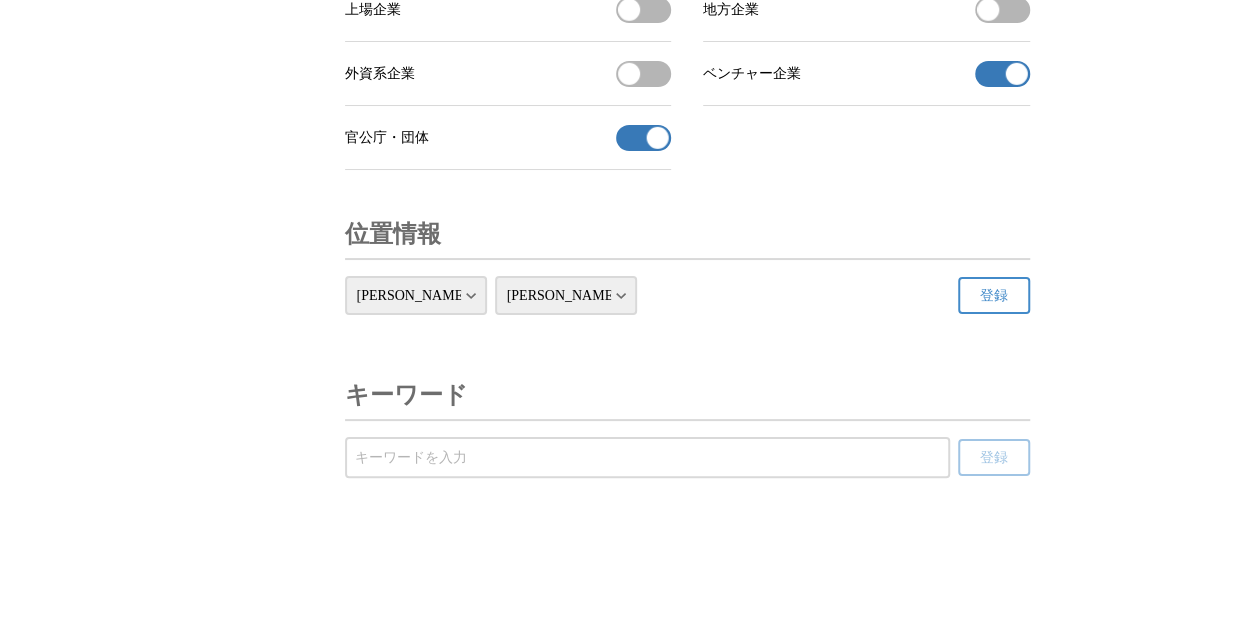 click on "[GEOGRAPHIC_DATA] [PERSON_NAME][GEOGRAPHIC_DATA] [GEOGRAPHIC_DATA] [GEOGRAPHIC_DATA] [GEOGRAPHIC_DATA] [GEOGRAPHIC_DATA] [GEOGRAPHIC_DATA] [GEOGRAPHIC_DATA] [PERSON_NAME][GEOGRAPHIC_DATA] [GEOGRAPHIC_DATA] [PERSON_NAME][GEOGRAPHIC_DATA] [PERSON_NAME][GEOGRAPHIC_DATA] [GEOGRAPHIC_DATA] [PERSON_NAME][GEOGRAPHIC_DATA] [PERSON_NAME][GEOGRAPHIC_DATA] [GEOGRAPHIC_DATA] [PERSON_NAME][GEOGRAPHIC_DATA] [GEOGRAPHIC_DATA] [PERSON_NAME][GEOGRAPHIC_DATA] [PERSON_NAME][GEOGRAPHIC_DATA] [GEOGRAPHIC_DATA] [PERSON_NAME][GEOGRAPHIC_DATA] [GEOGRAPHIC_DATA] [GEOGRAPHIC_DATA] [GEOGRAPHIC_DATA] [GEOGRAPHIC_DATA] [GEOGRAPHIC_DATA] [GEOGRAPHIC_DATA] [GEOGRAPHIC_DATA] [GEOGRAPHIC_DATA] [GEOGRAPHIC_DATA] [PERSON_NAME][GEOGRAPHIC_DATA] [GEOGRAPHIC_DATA] [PERSON_NAME][GEOGRAPHIC_DATA] [PERSON_NAME][GEOGRAPHIC_DATA] [GEOGRAPHIC_DATA] [GEOGRAPHIC_DATA] [GEOGRAPHIC_DATA] [GEOGRAPHIC_DATA] [GEOGRAPHIC_DATA] [GEOGRAPHIC_DATA][PERSON_NAME] [PERSON_NAME][GEOGRAPHIC_DATA] [GEOGRAPHIC_DATA] [GEOGRAPHIC_DATA][PERSON_NAME] [GEOGRAPHIC_DATA] [GEOGRAPHIC_DATA] [GEOGRAPHIC_DATA] [GEOGRAPHIC_DATA] [GEOGRAPHIC_DATA] [PERSON_NAME][GEOGRAPHIC_DATA] 日の出町 [PERSON_NAME][GEOGRAPHIC_DATA] [GEOGRAPHIC_DATA][PERSON_NAME] [GEOGRAPHIC_DATA][PERSON_NAME][GEOGRAPHIC_DATA][PERSON_NAME] [GEOGRAPHIC_DATA] [PERSON_NAME][GEOGRAPHIC_DATA] [GEOGRAPHIC_DATA] [GEOGRAPHIC_DATA] [GEOGRAPHIC_DATA] [PERSON_NAME][GEOGRAPHIC_DATA]" at bounding box center (566, 295) 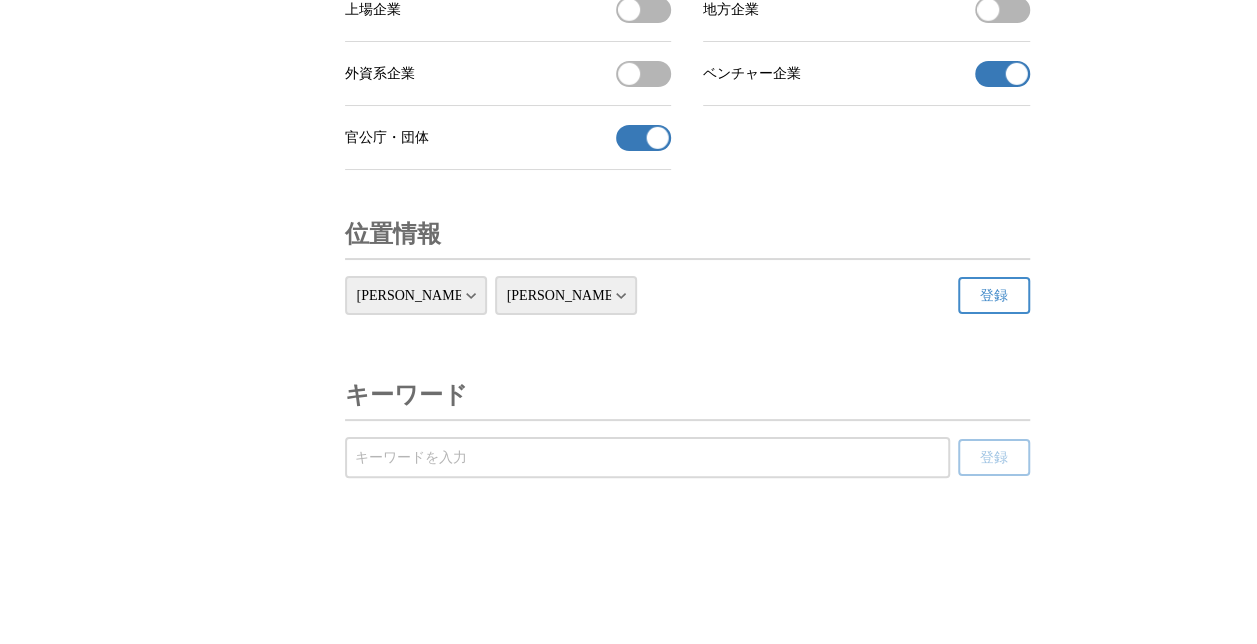 click on "ビジネスカテゴリ 参考企業の 表示 パソコン パソコン・周辺機器 パソコン・周辺機器を受信する パソコンソフトウェア パソコンソフトウェアを受信する プロバイダ・回線接続 プロバイダ・回線接続を受信する ネットサービス・アプリ ネットサービス ネットサービスを受信する スマートフォンアプリ スマートフォンアプリを受信する スマートフォンゲーム スマートフォンゲームを受信する デジタル製品・家電 モバイル端末 モバイル端末を受信する カメラ カメラを受信する AV機器 AV機器を受信する 調理・生活家電 調理・生活家電を受信する 健康・美容家電 健康・美容家電を受信する 企業向けシステム・通信・機器 サーバ・周辺機器 サーバ・周辺機器を受信する ネットワーク・ネットワーク機器 ネットワーク・ネットワーク機器を受信する 流通" at bounding box center [687, -2999] 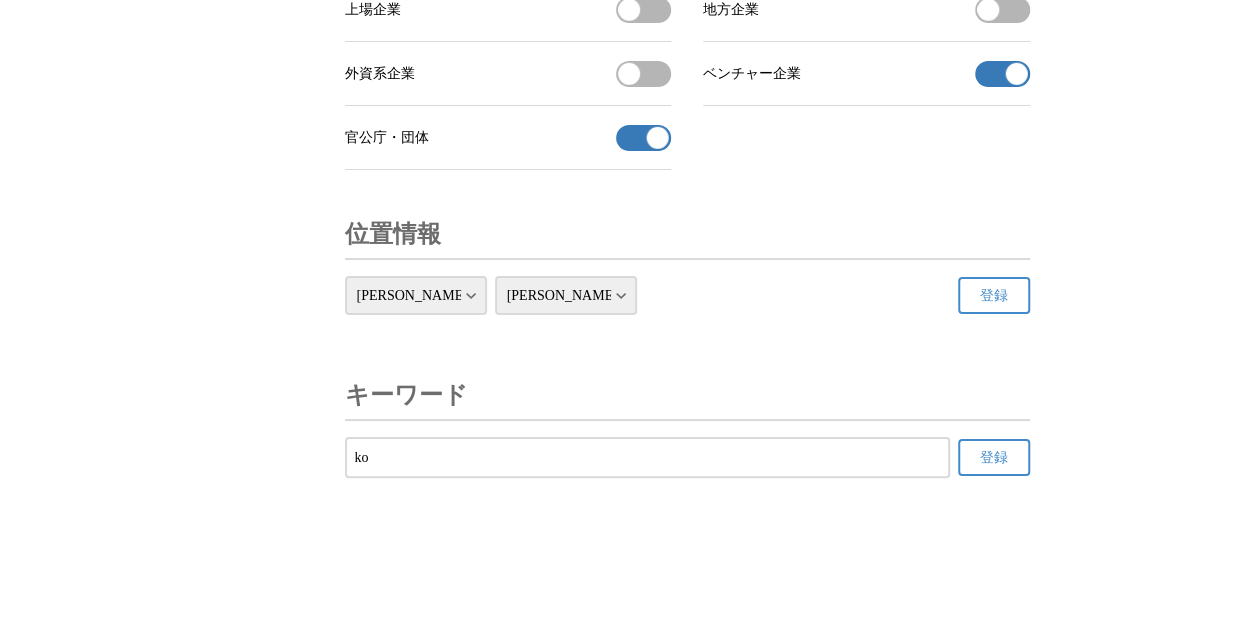 type on "k" 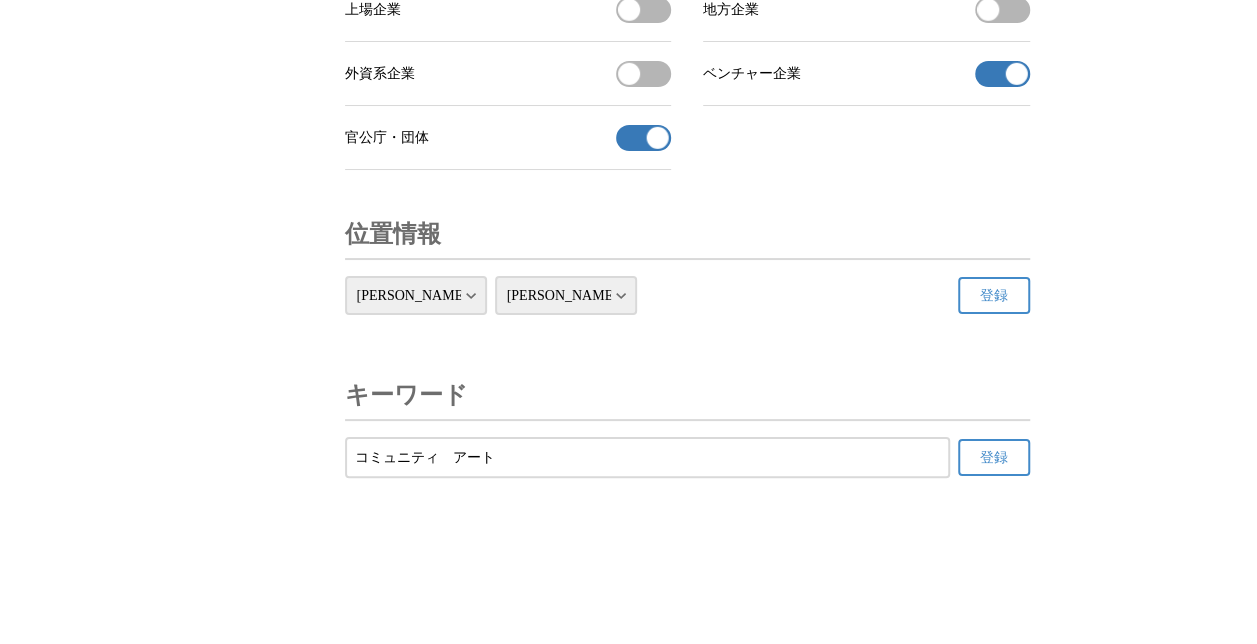 type on "コミュニティ　アート" 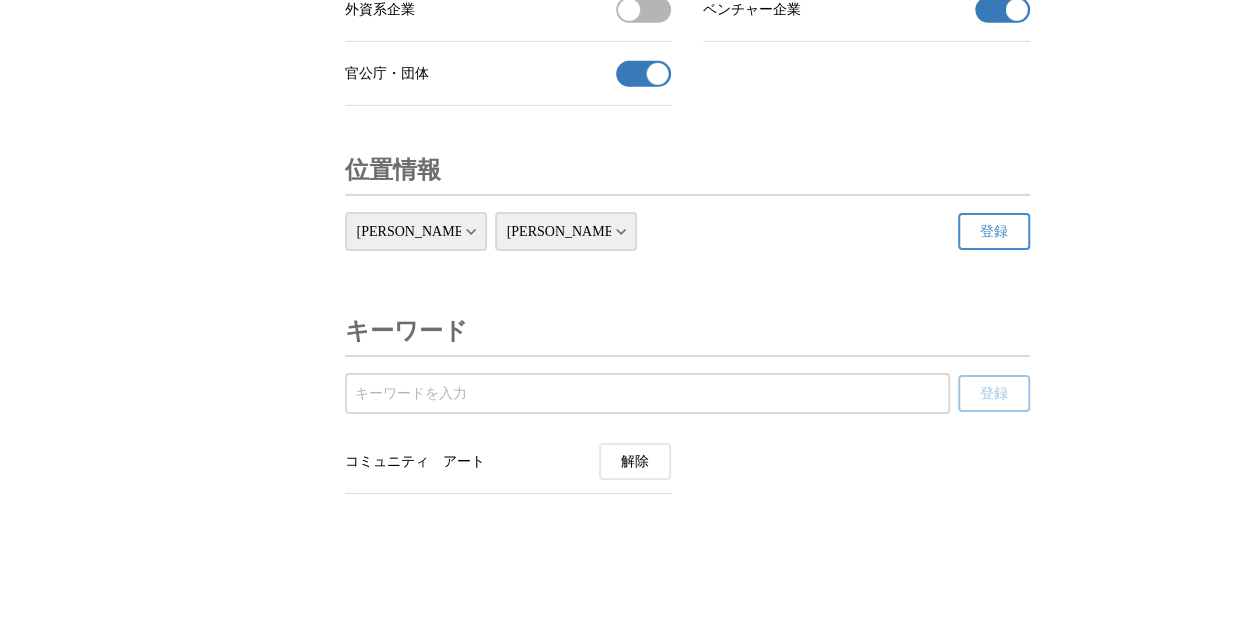 click on "プレスリリース
受信設定 フォロー 除外リスト アカウント設定 プレスリリース受信設定 ビジネスカテゴリ、プレスリリース種類、企業カテゴリ、位置情報、キーワードから 受信したいプレスリリースを設定しましょう。 ビジネスカテゴリ 参考企業の 表示 パソコン パソコン・周辺機器 パソコン・周辺機器を受信する パソコンソフトウェア パソコンソフトウェアを受信する プロバイダ・回線接続 プロバイダ・回線接続を受信する ネットサービス・アプリ ネットサービス ネットサービスを受信する スマートフォンアプリ スマートフォンアプリを受信する スマートフォンゲーム スマートフォンゲームを受信する デジタル製品・家電 モバイル端末 モバイル端末を受信する カメラ カメラを受信する AV機器 AV機器を受信する 調理・生活家電 健康・美容家電" at bounding box center (628, -3123) 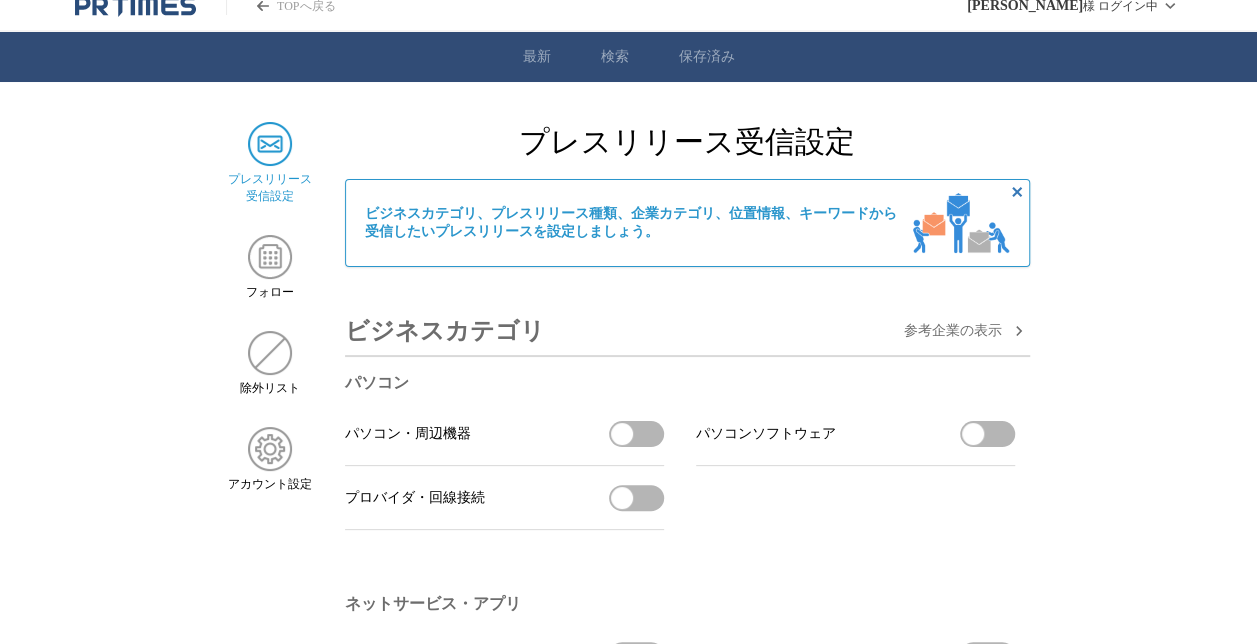 scroll, scrollTop: 0, scrollLeft: 0, axis: both 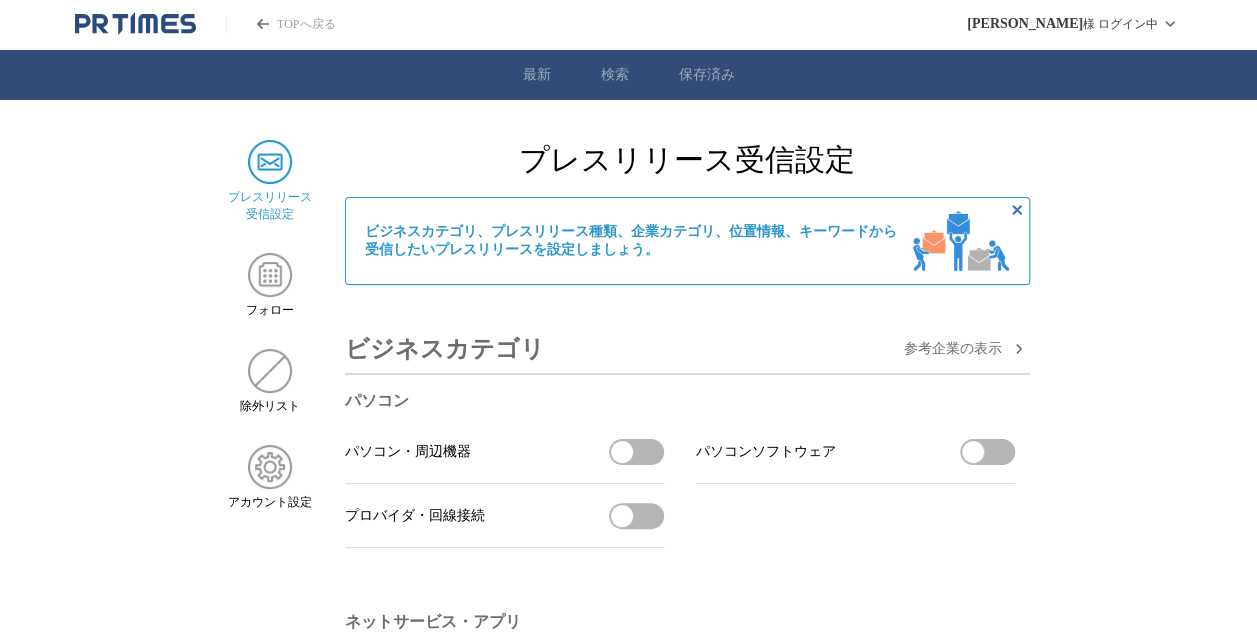 click on "TOPへ戻る [PERSON_NAME] ログイン中 最新 検索 保存済み プレスリリース
受信設定 フォロー 除外リスト アカウント設定 プレスリリース受信設定 ビジネスカテゴリ、プレスリリース種類、企業カテゴリ、位置情報、キーワードから 受信したいプレスリリースを設定しましょう。 ビジネスカテゴリ 参考企業の 表示 パソコン パソコン・周辺機器 パソコン・周辺機器を受信する パソコンソフトウェア パソコンソフトウェアを受信する プロバイダ・回線接続 プロバイダ・回線接続を受信する ネットサービス・アプリ ネットサービス ネットサービスを受信する スマートフォンアプリ スマートフォンアプリを受信する スマートフォンゲーム スマートフォンゲームを受信する デジタル製品・家電 モバイル端末 モバイル端末を受信する カメラ AV機器 流通 芸能" at bounding box center (628, 3687) 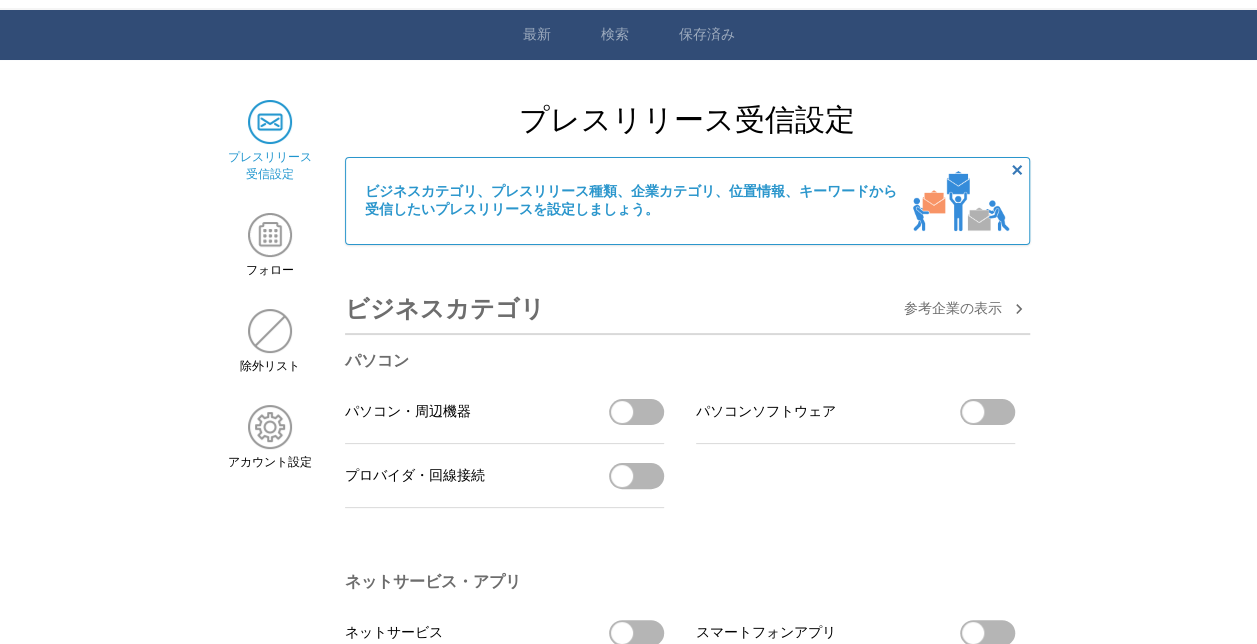 scroll, scrollTop: 0, scrollLeft: 0, axis: both 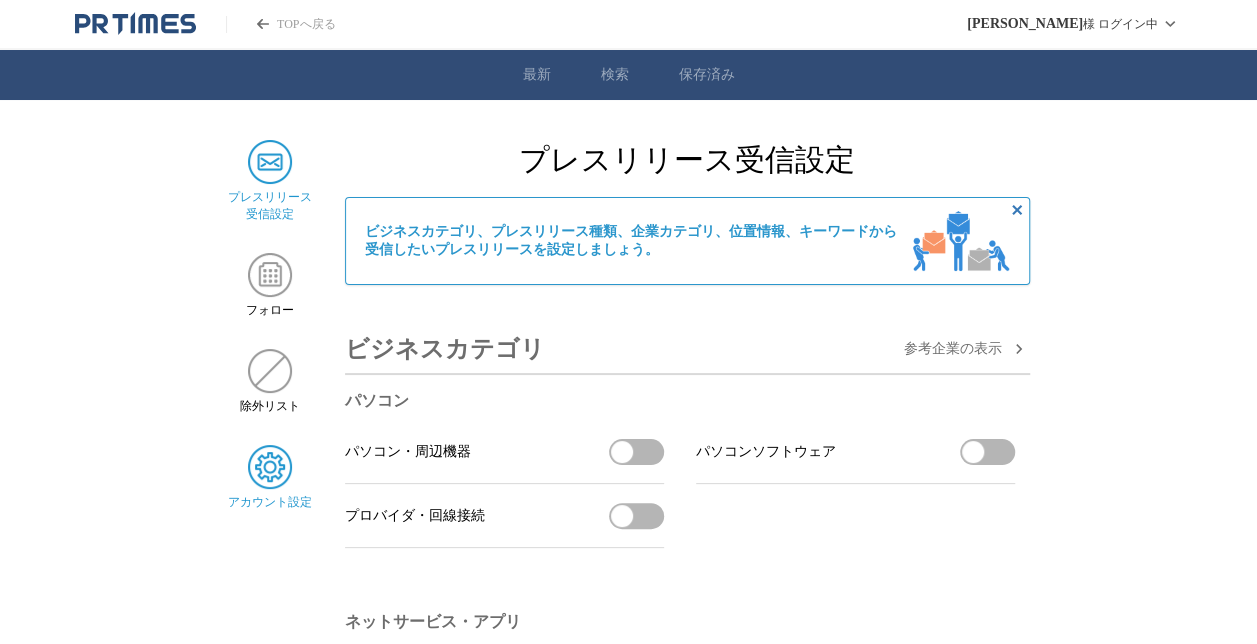 click at bounding box center [270, 467] 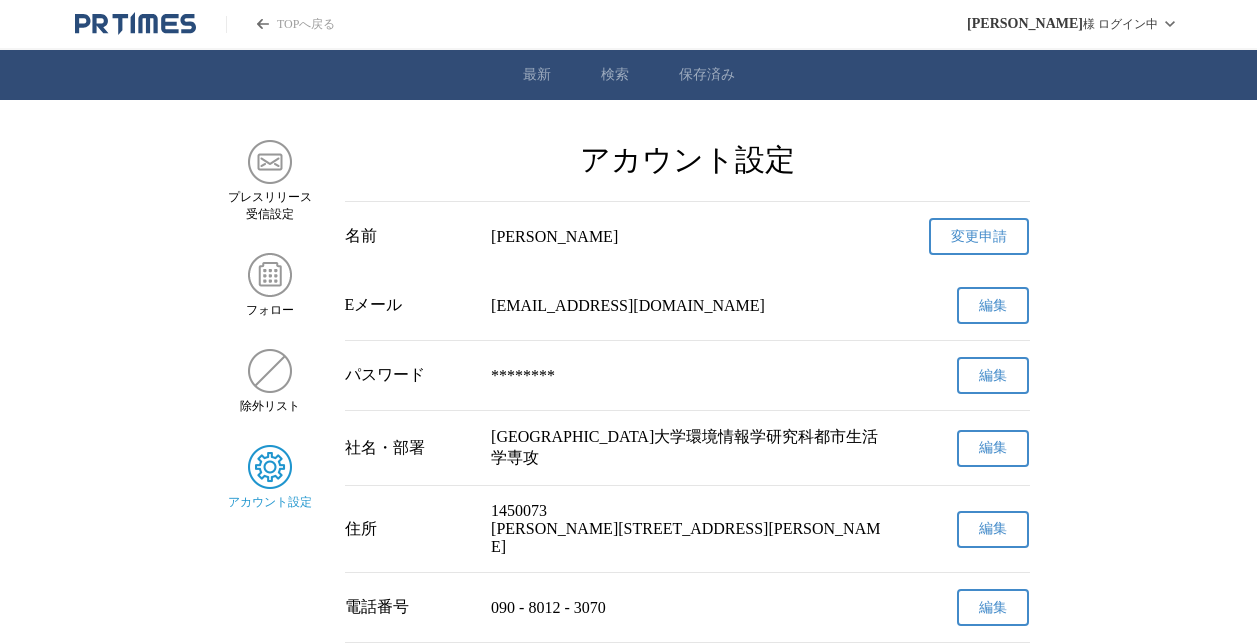 scroll, scrollTop: 0, scrollLeft: 0, axis: both 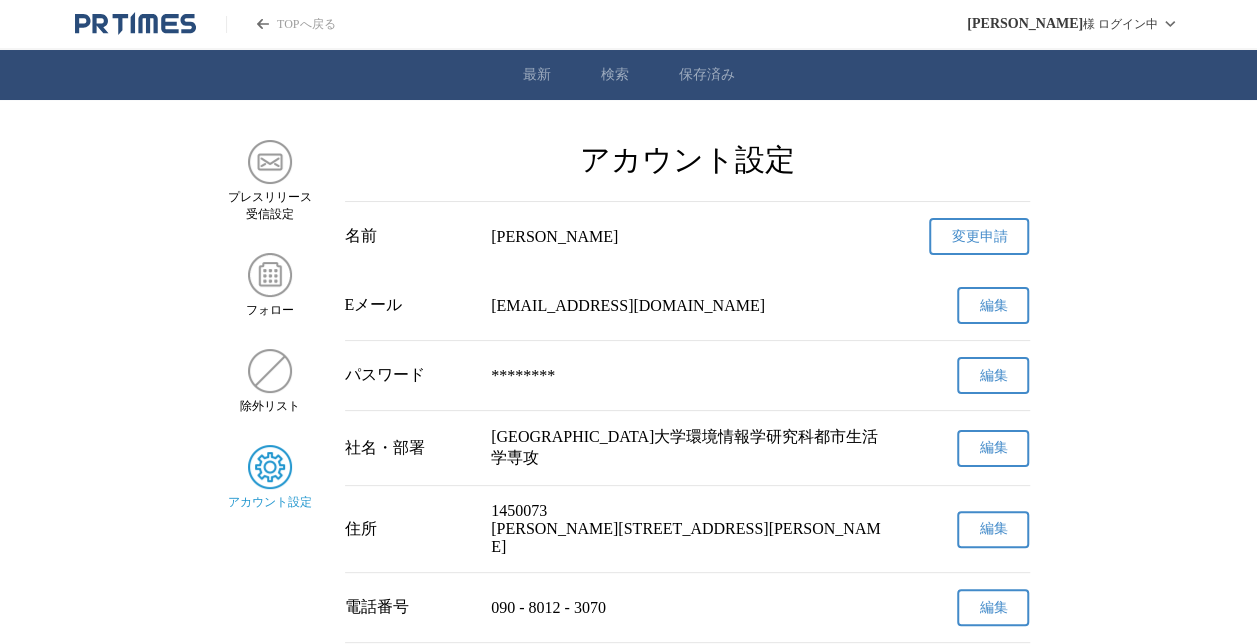 click on "プレスリリース
受信設定 フォロー 除外リスト アカウント設定 アカウント設定 名前 藤牧　功太郎 変更申請 確認メールを送信しました メールの受信トレイをご確認ください はい Eメール fujimakikotaro@gmail.com 編集 パスワード ******** 編集 社名・部署 東京都市大学環境情報学研究科都市生活学専攻 編集 住所 1450073
東京都大田区北嶺町１７－８
編集 電話番号 090 - 8012 - 3070 編集 FAX番号  -  -  編集 媒体情報 ① ひなたぼっこ倶楽部
https://www.hinatabokkoclub.com/ 編集 媒体情報 ②
編集 媒体情報 ③
編集 ヘッドラインメール受信 有効 個別プレスリリース メール受信 有効 HTMLメールの受信 有効 最適な記事のみ受信 最適な記事のみ受信をオフにすると幅広い範囲のカテゴリのプレスリリースを受信されます。 有効 エイプリルドリーム/エイプリルフール受信設定 有効" at bounding box center [628, 700] 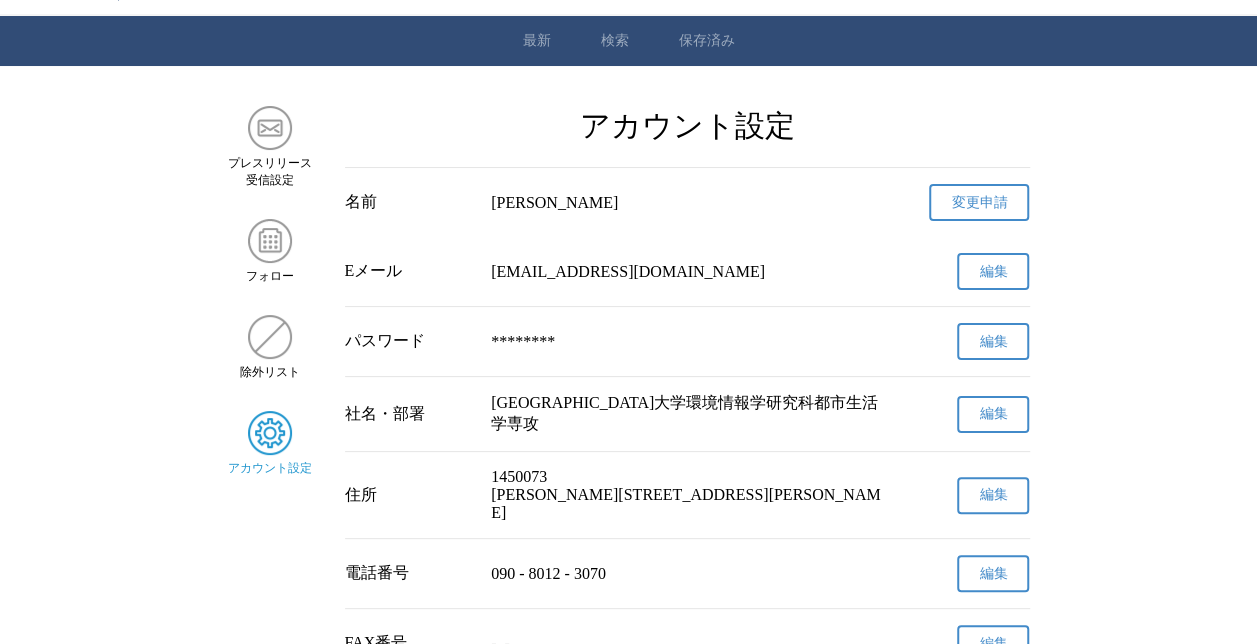 scroll, scrollTop: 0, scrollLeft: 0, axis: both 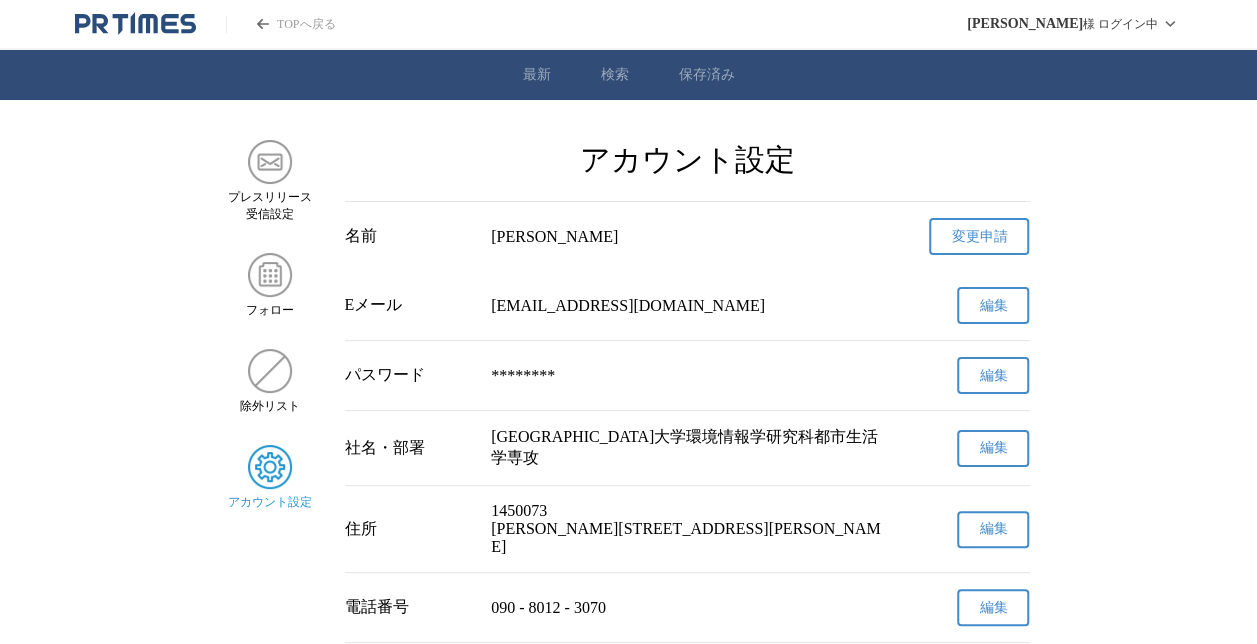 click on "TOPへ戻る" at bounding box center [280, 24] 